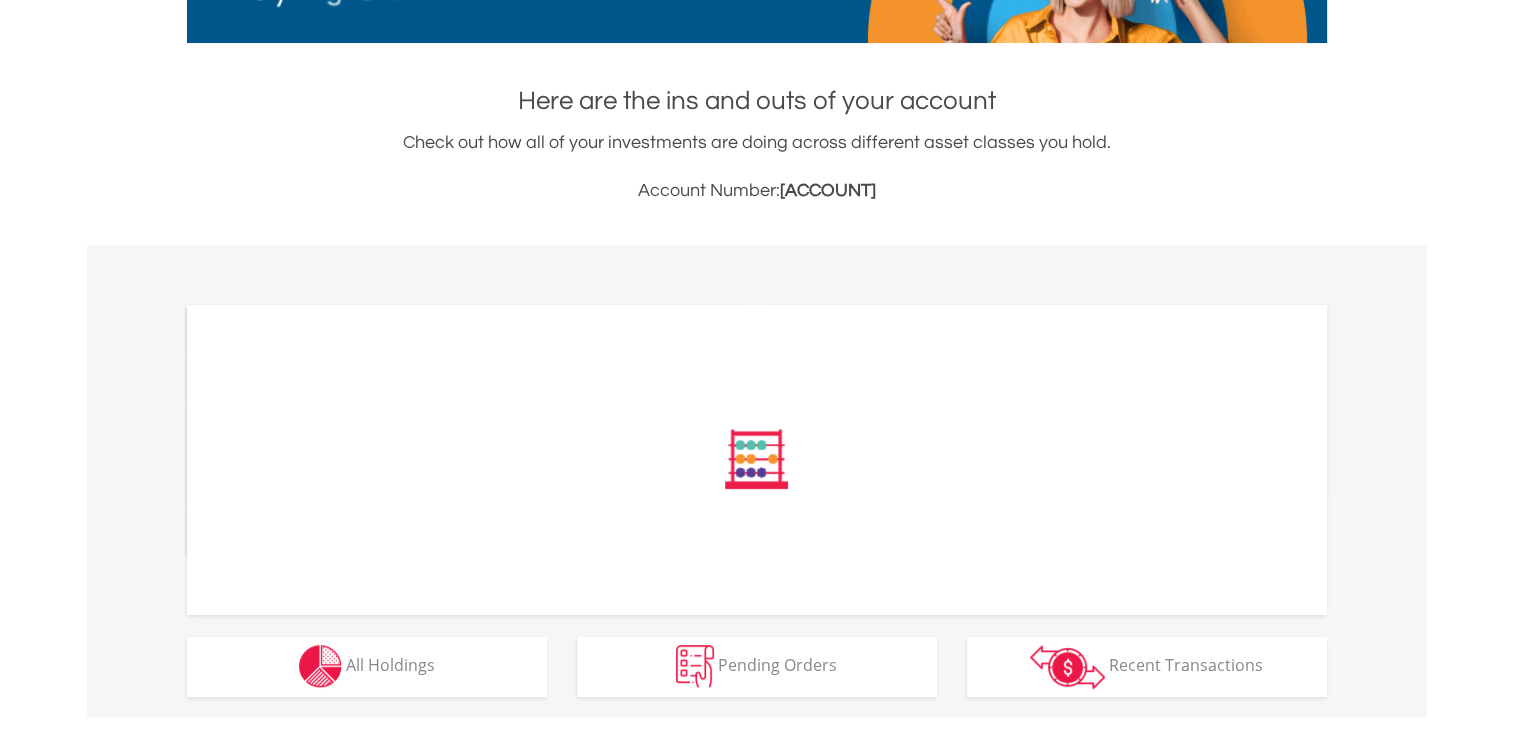 scroll, scrollTop: 600, scrollLeft: 0, axis: vertical 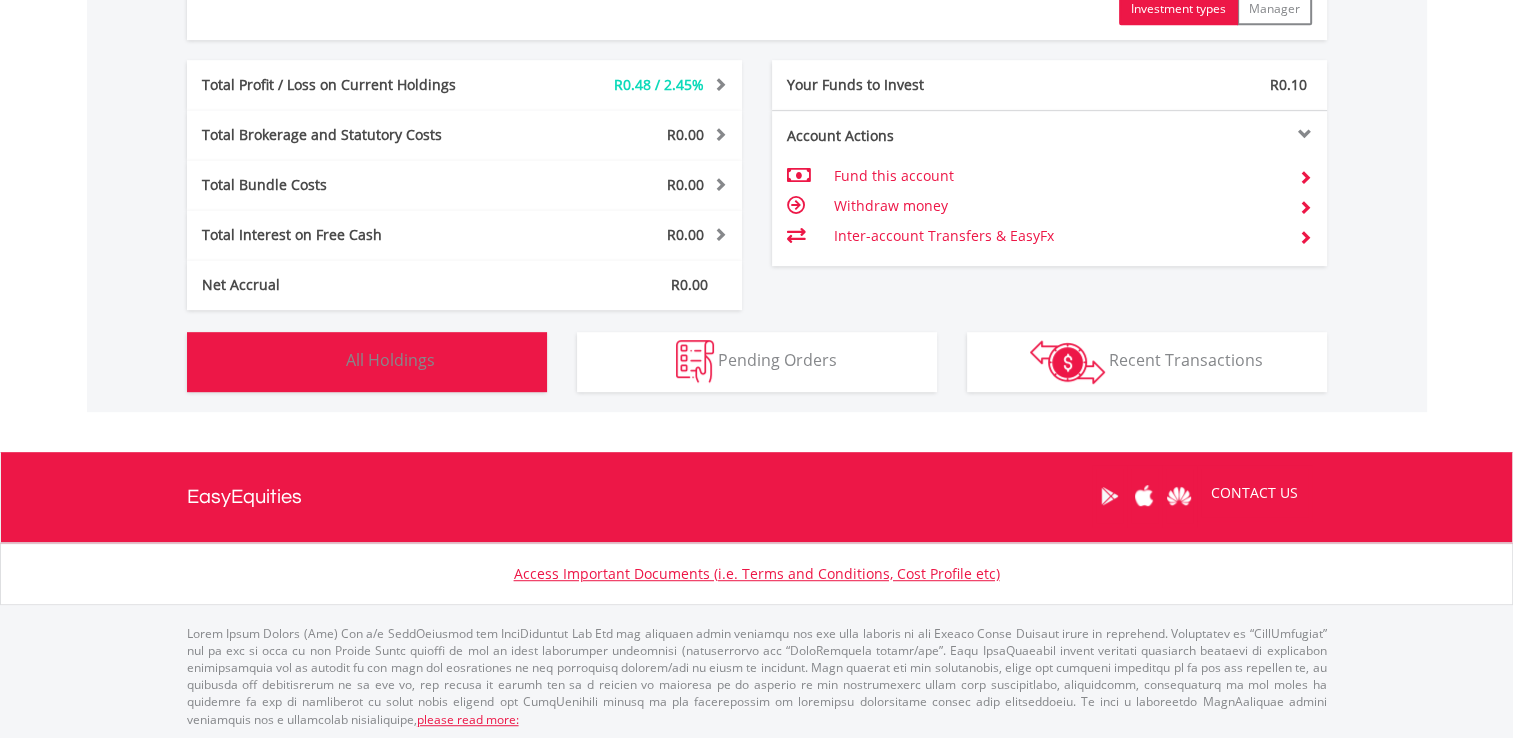 click on "All Holdings" at bounding box center [390, 360] 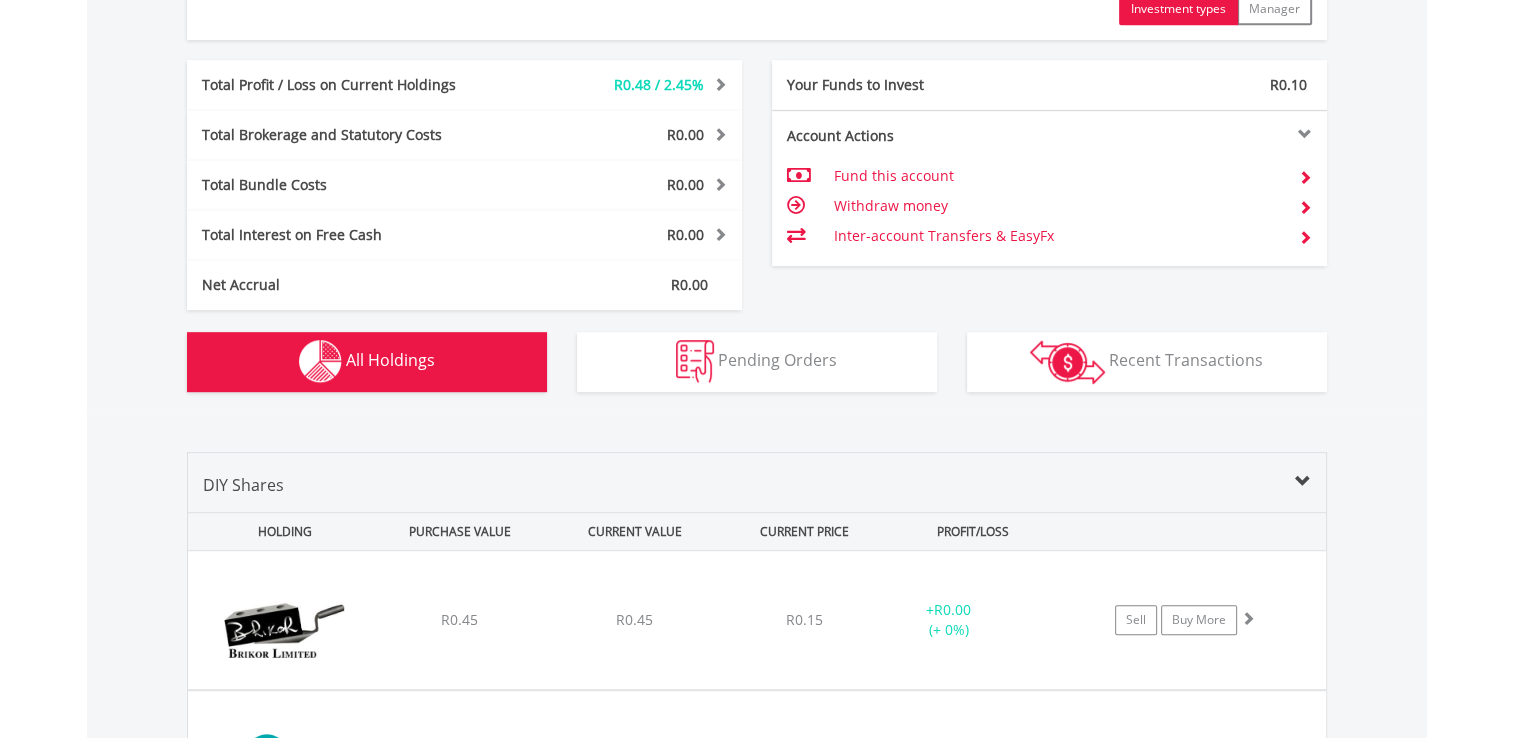 scroll, scrollTop: 1441, scrollLeft: 0, axis: vertical 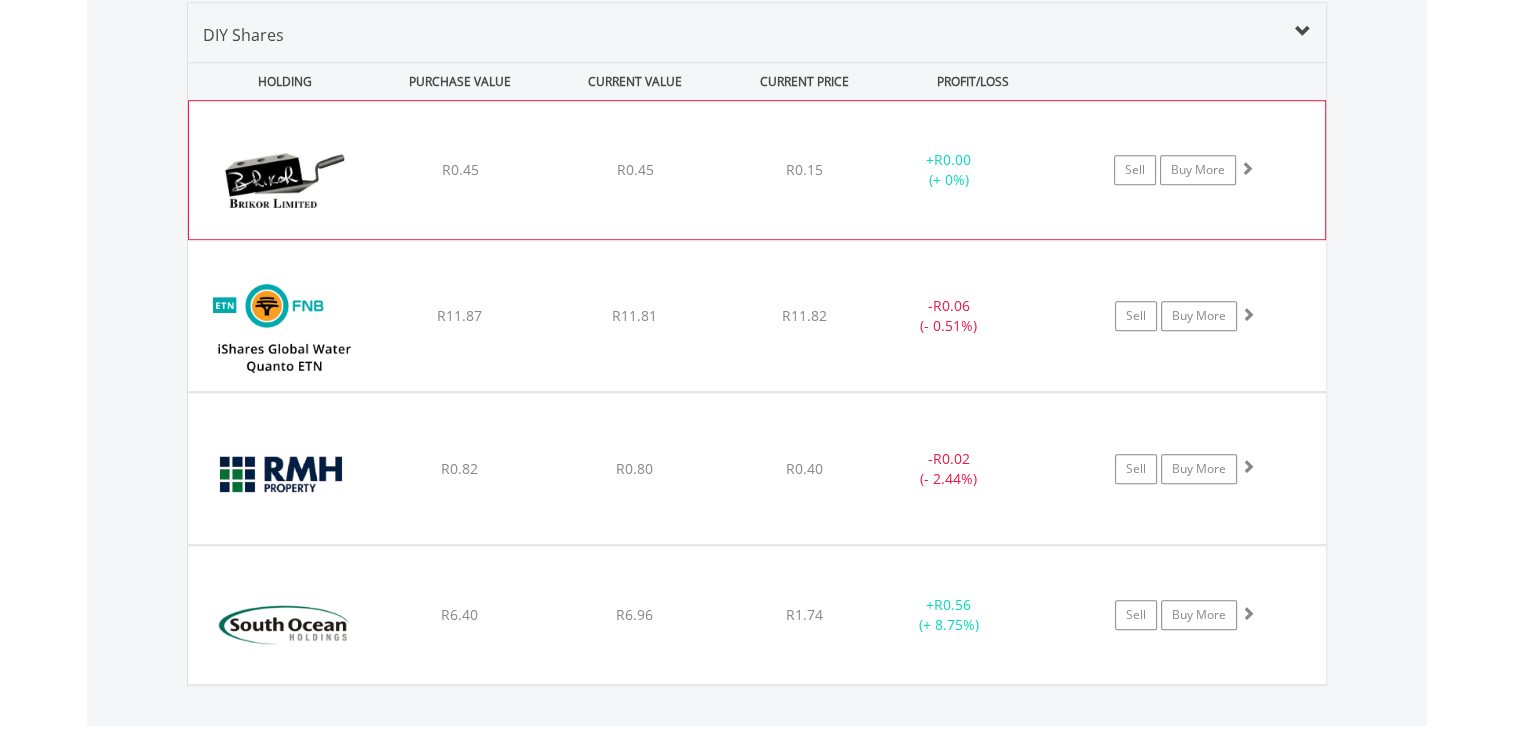 click at bounding box center [1247, 168] 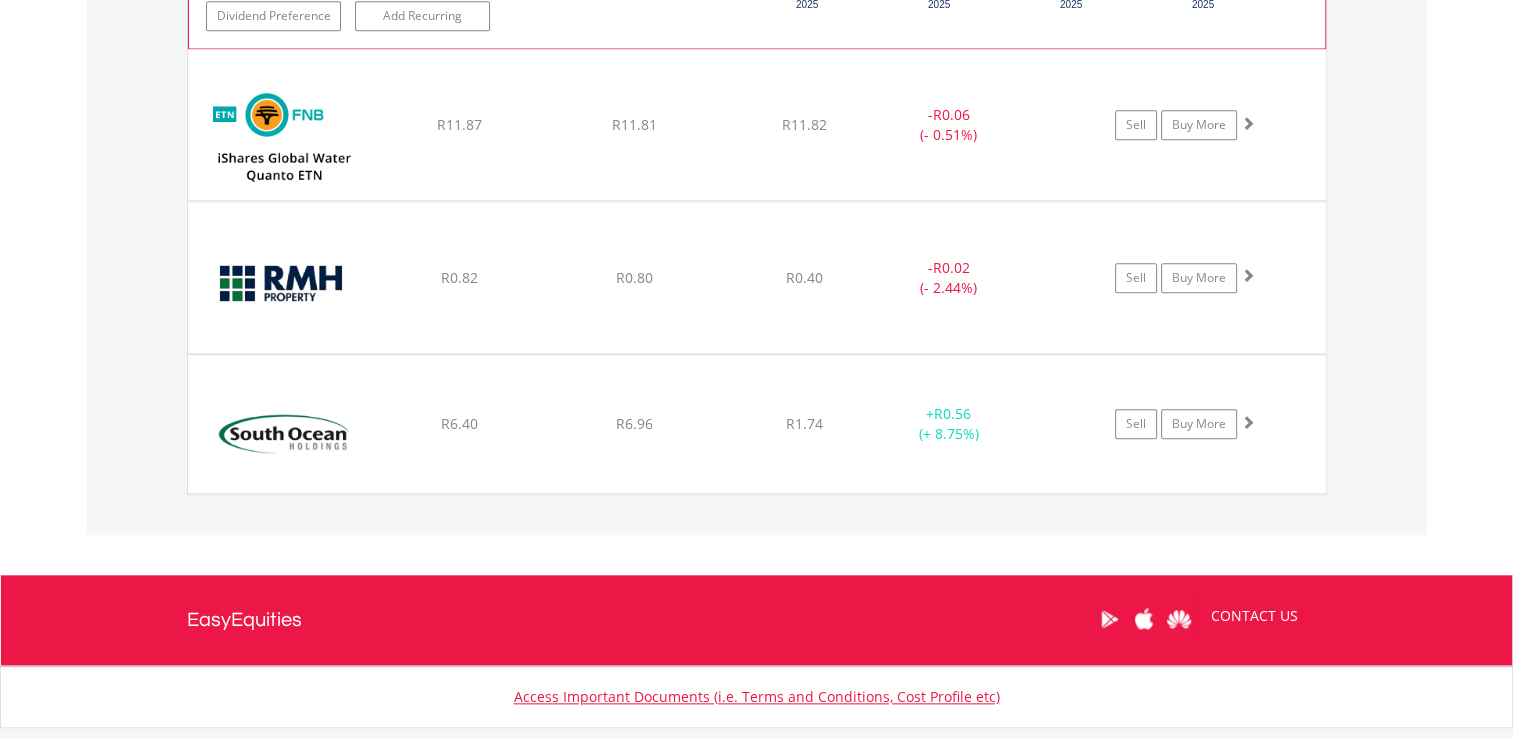 scroll, scrollTop: 2042, scrollLeft: 0, axis: vertical 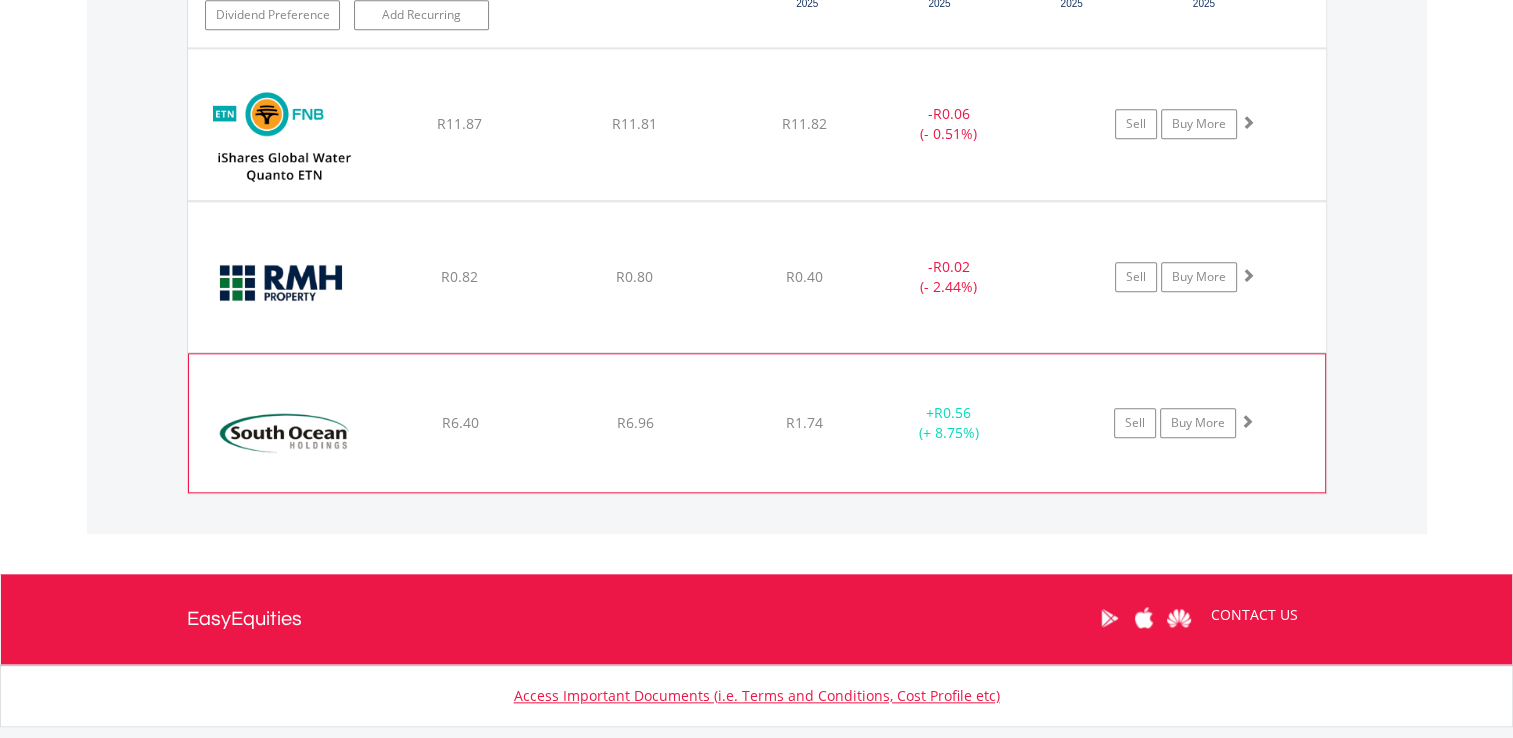 click at bounding box center (1247, 421) 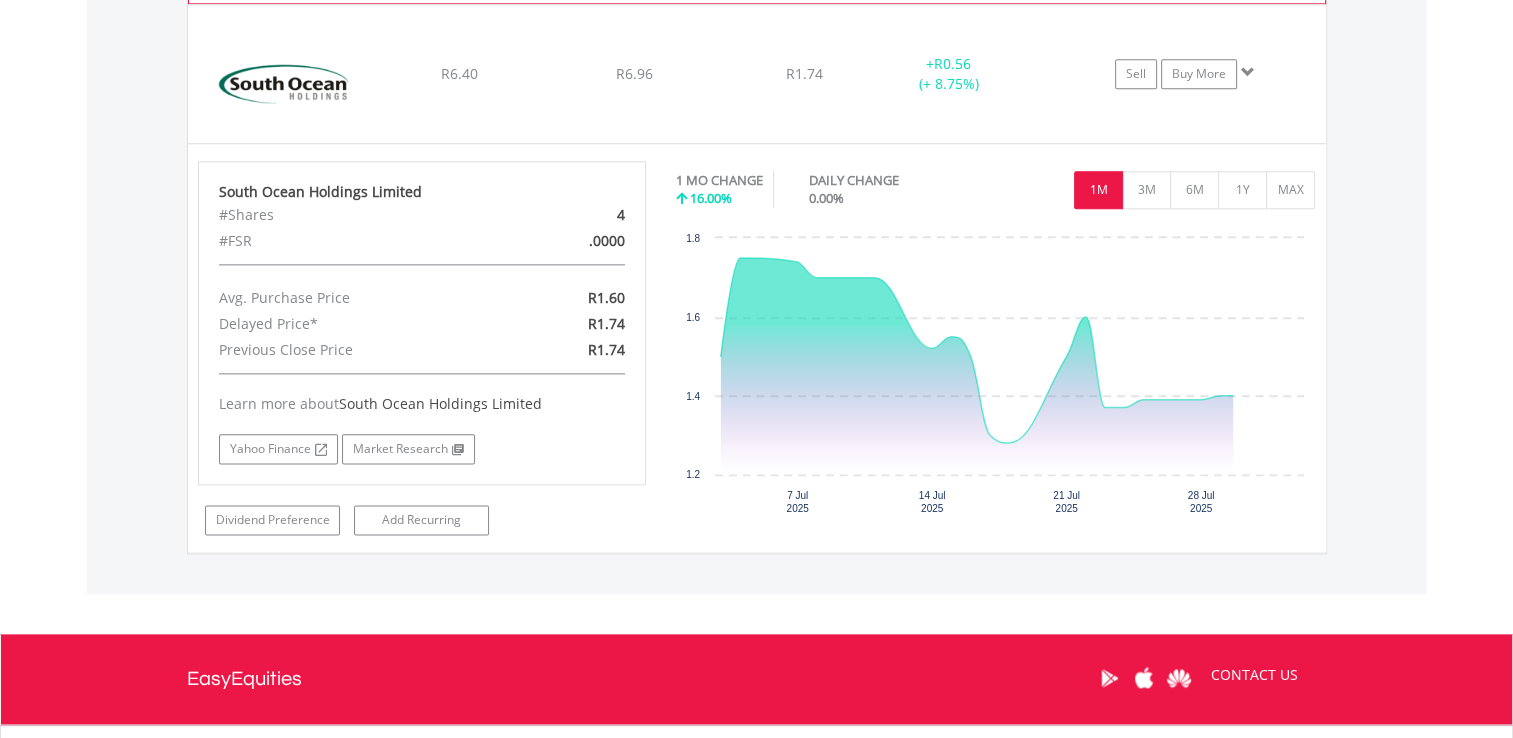 scroll, scrollTop: 2442, scrollLeft: 0, axis: vertical 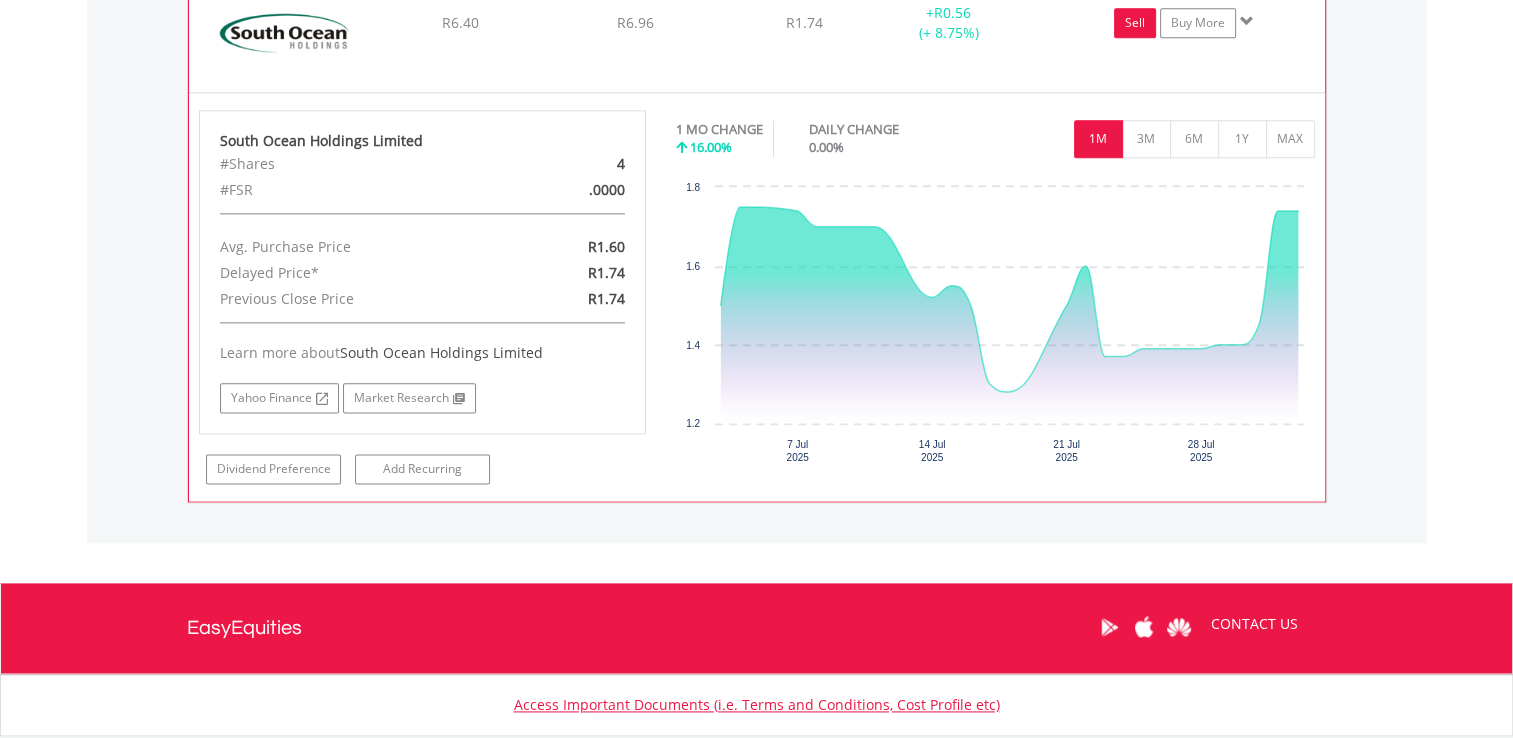 click on "Sell" at bounding box center (1135, 23) 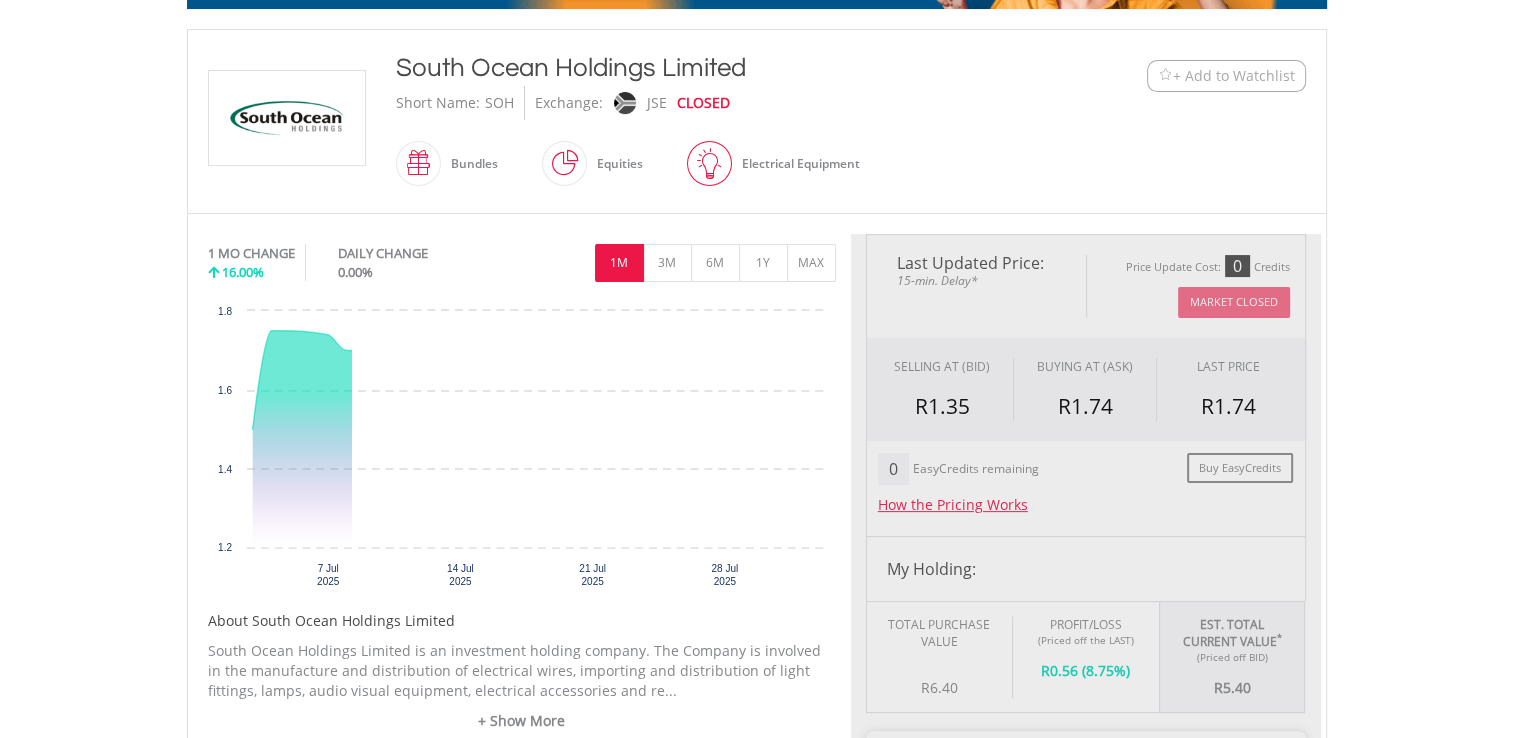 scroll, scrollTop: 500, scrollLeft: 0, axis: vertical 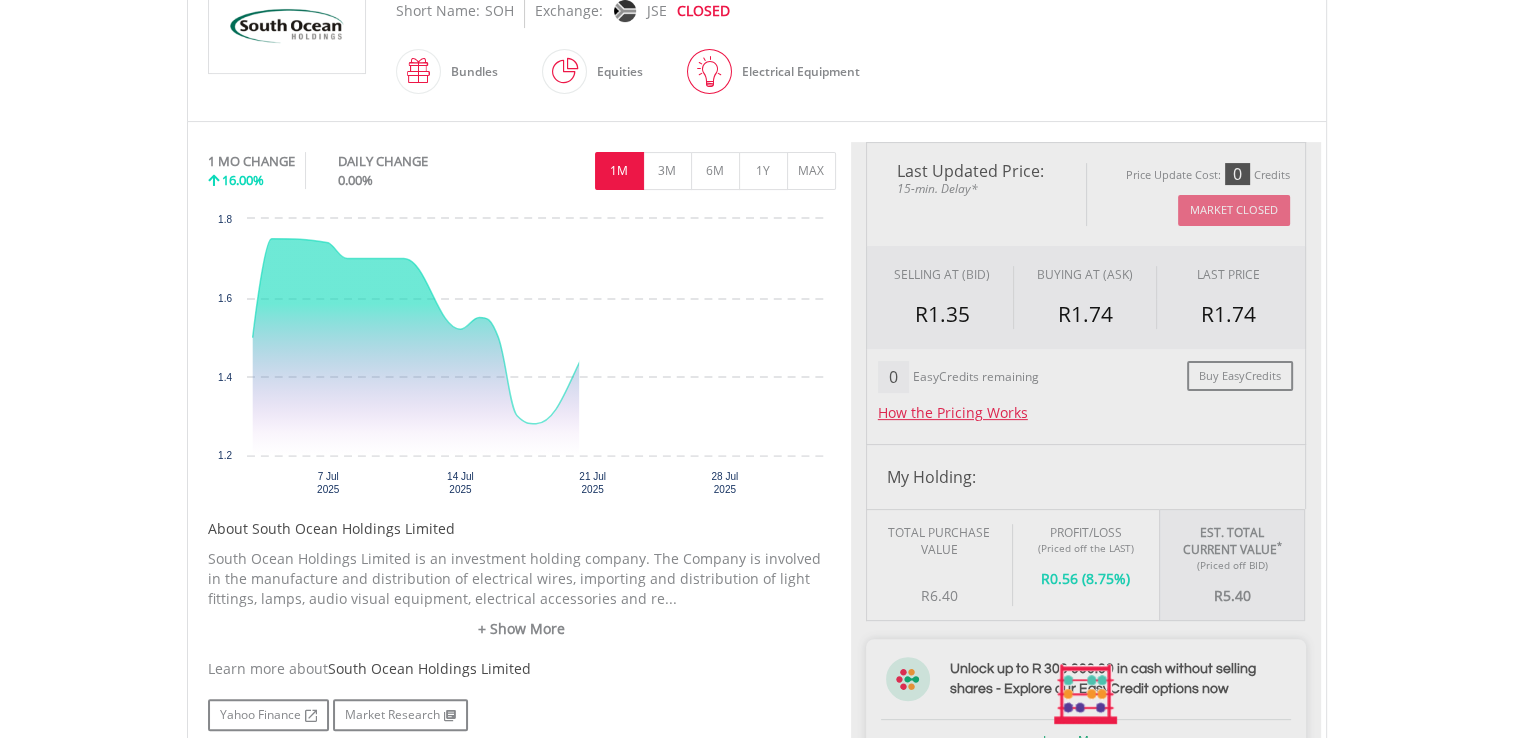 type on "****" 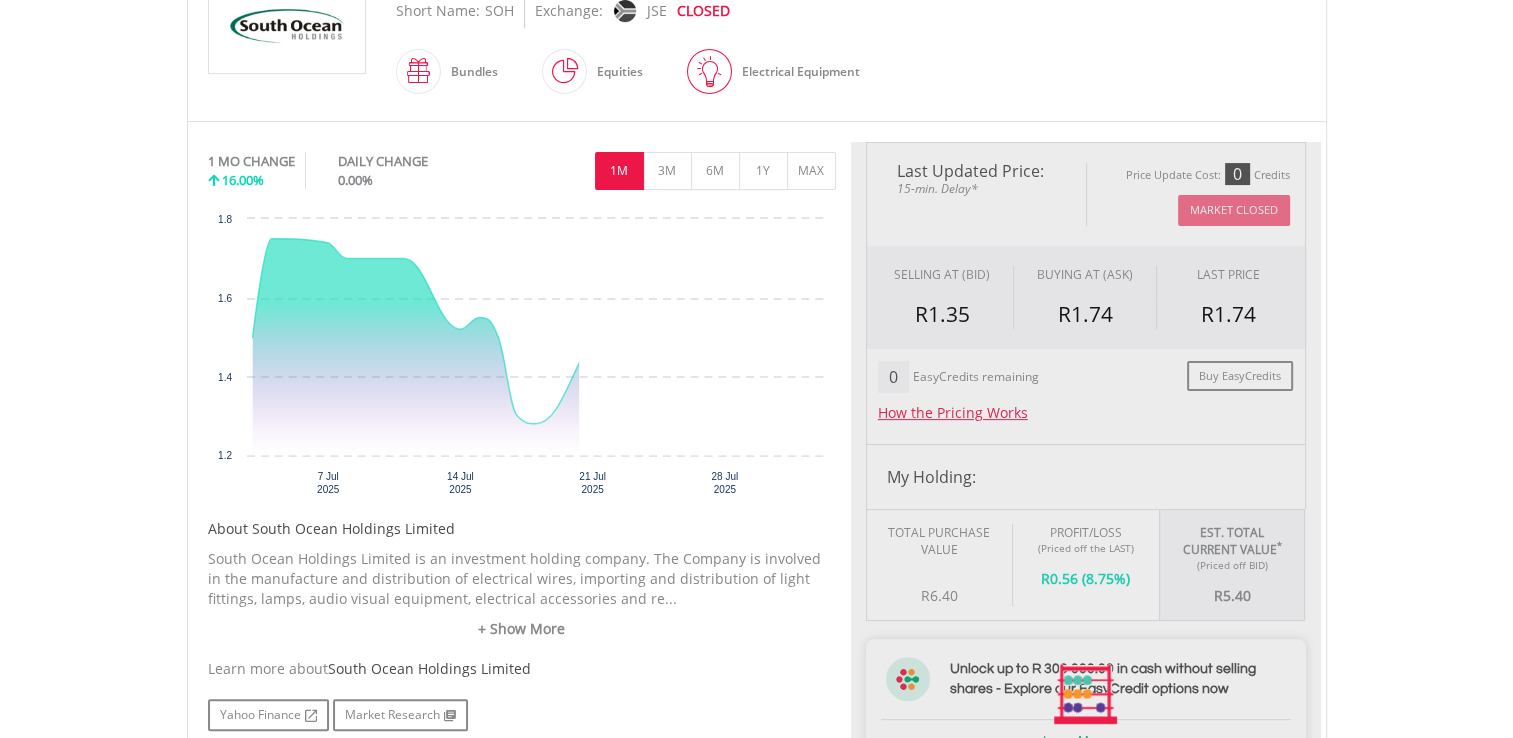 type on "******" 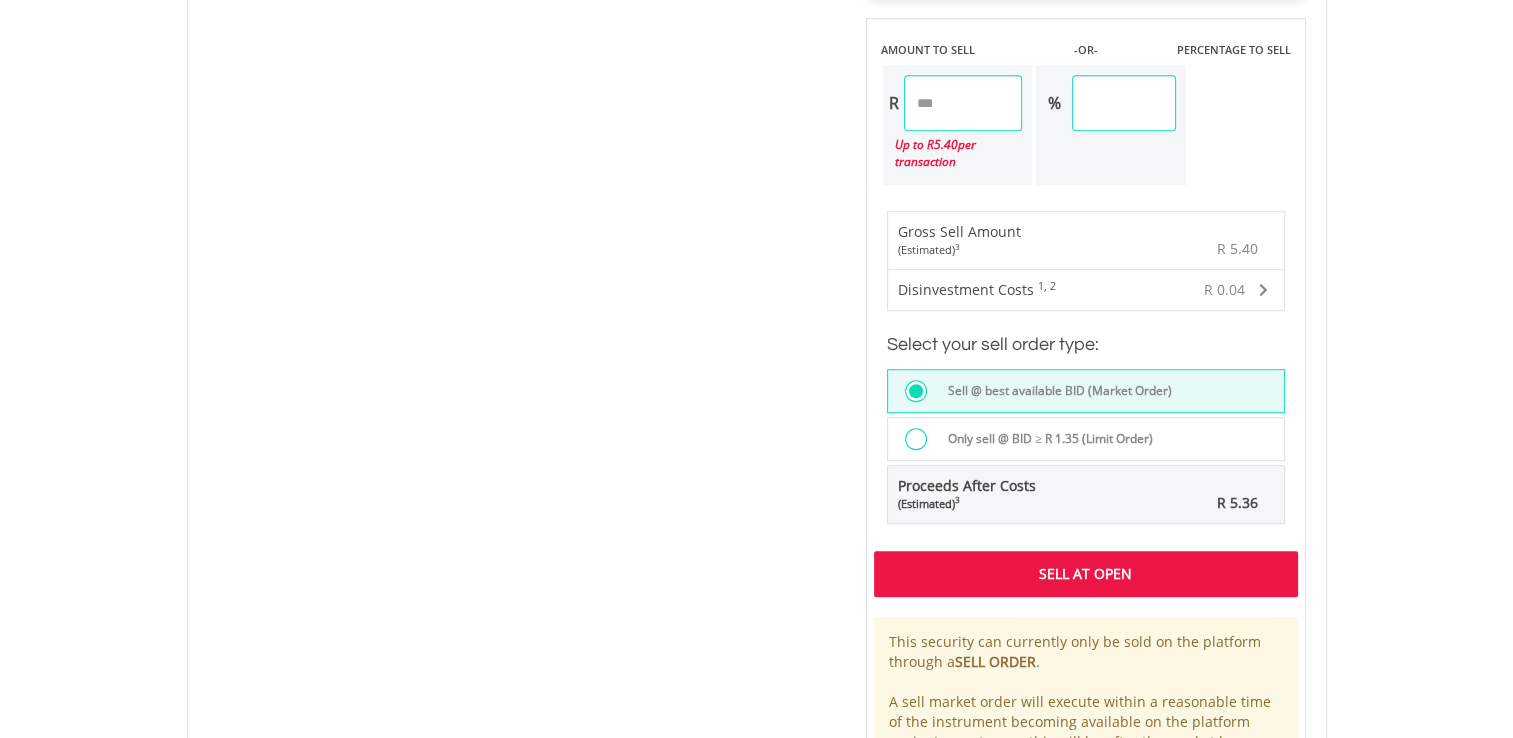 scroll, scrollTop: 1300, scrollLeft: 0, axis: vertical 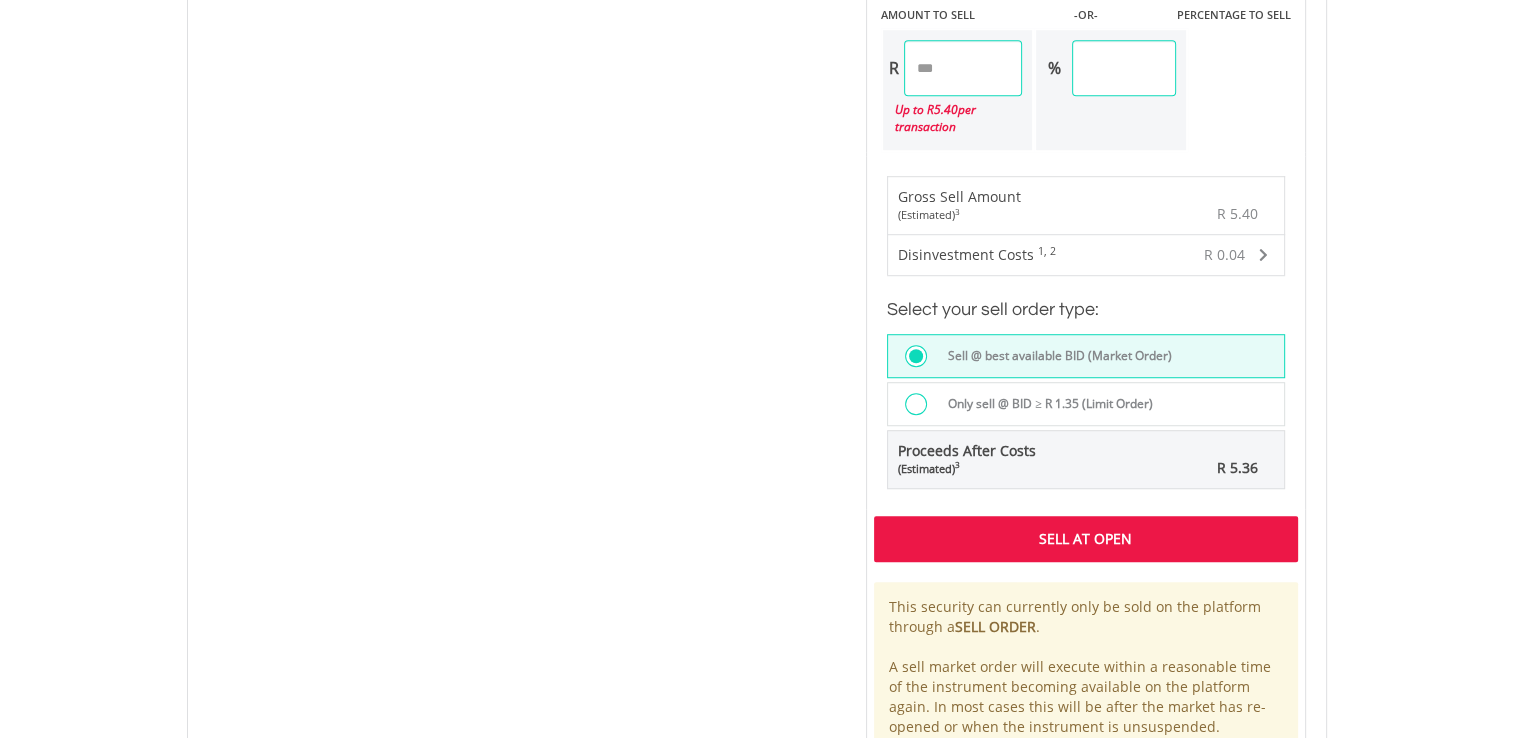 click on "Sell At Open" at bounding box center [1086, 539] 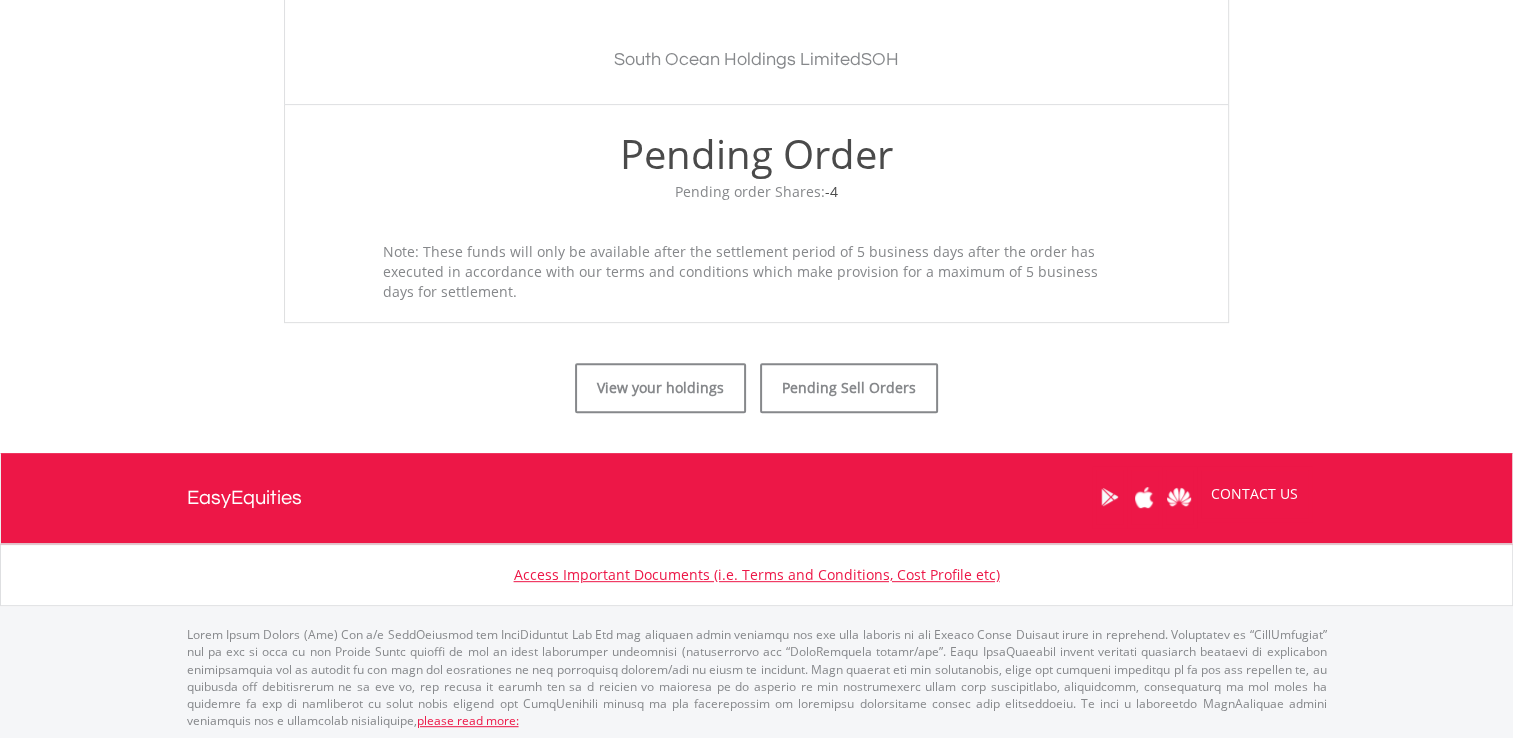 scroll, scrollTop: 580, scrollLeft: 0, axis: vertical 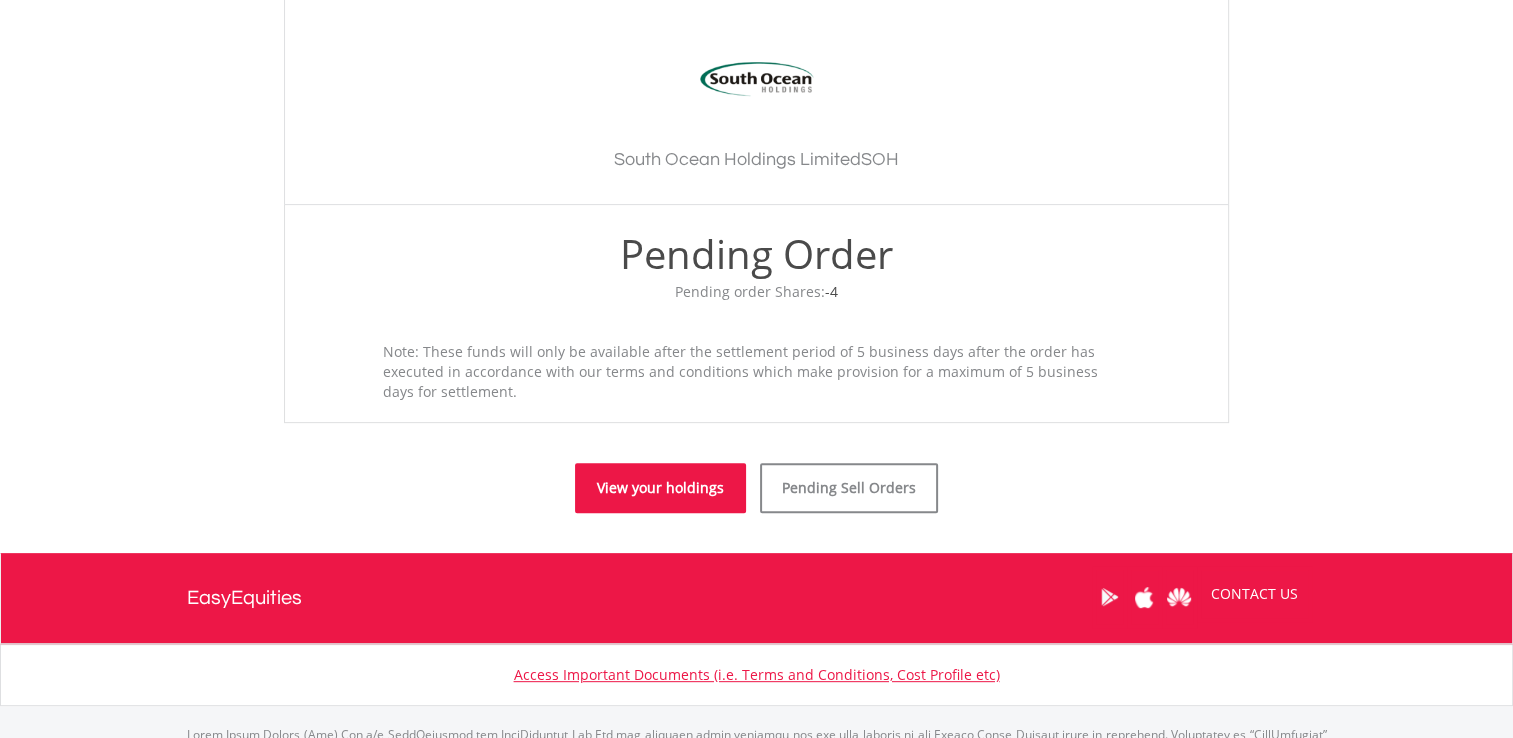 click on "View your holdings" at bounding box center [660, 488] 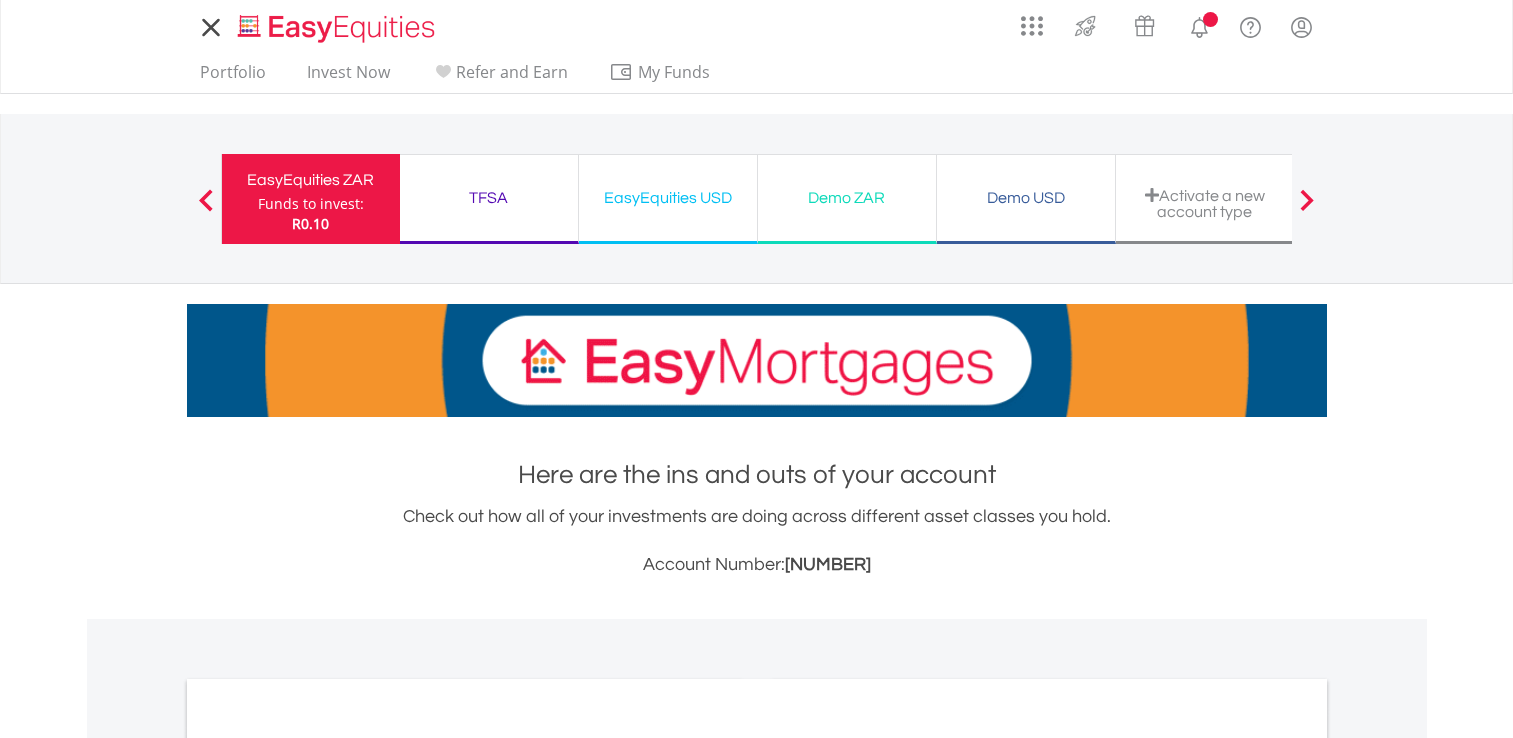 scroll, scrollTop: 0, scrollLeft: 0, axis: both 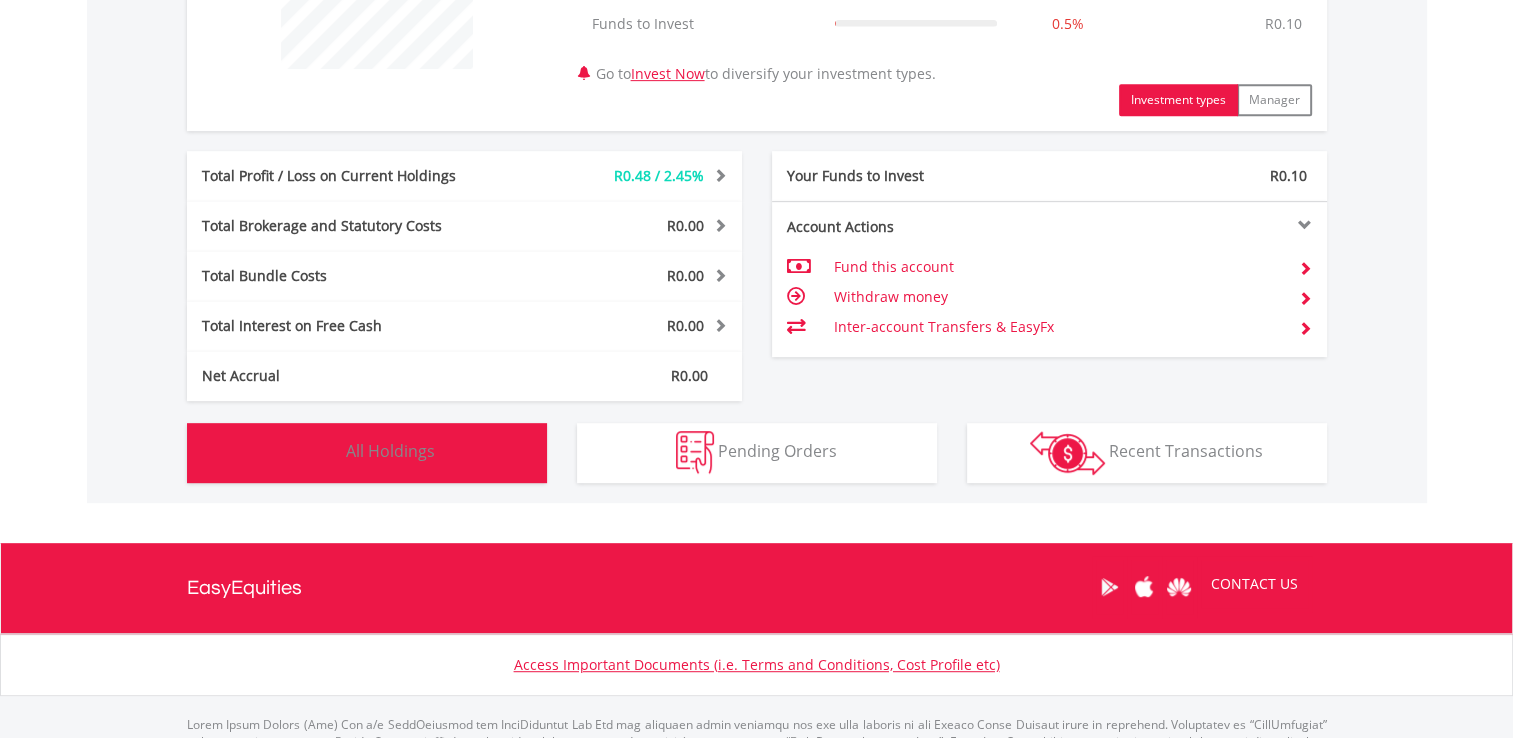 click on "Holdings
All Holdings" at bounding box center (367, 453) 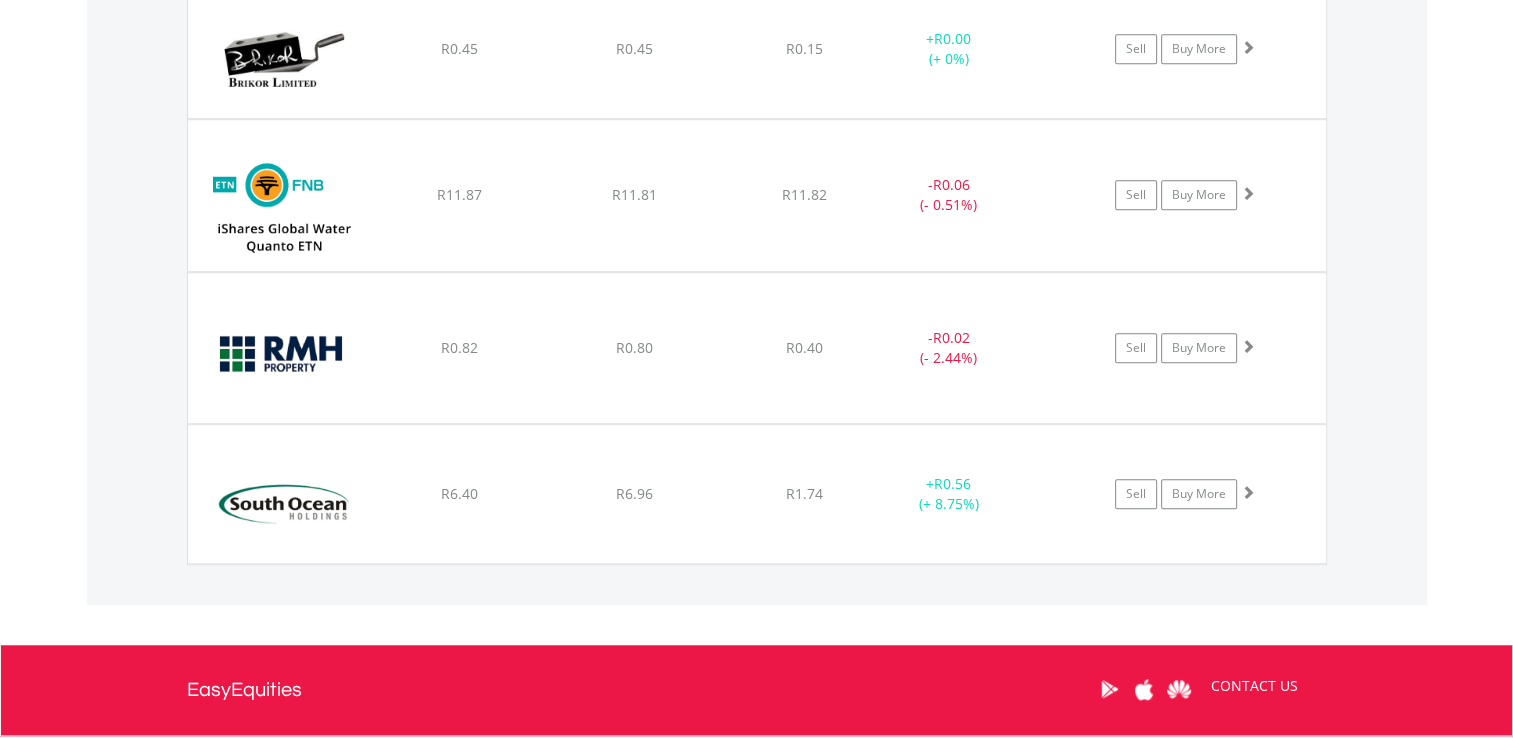 scroll, scrollTop: 1585, scrollLeft: 0, axis: vertical 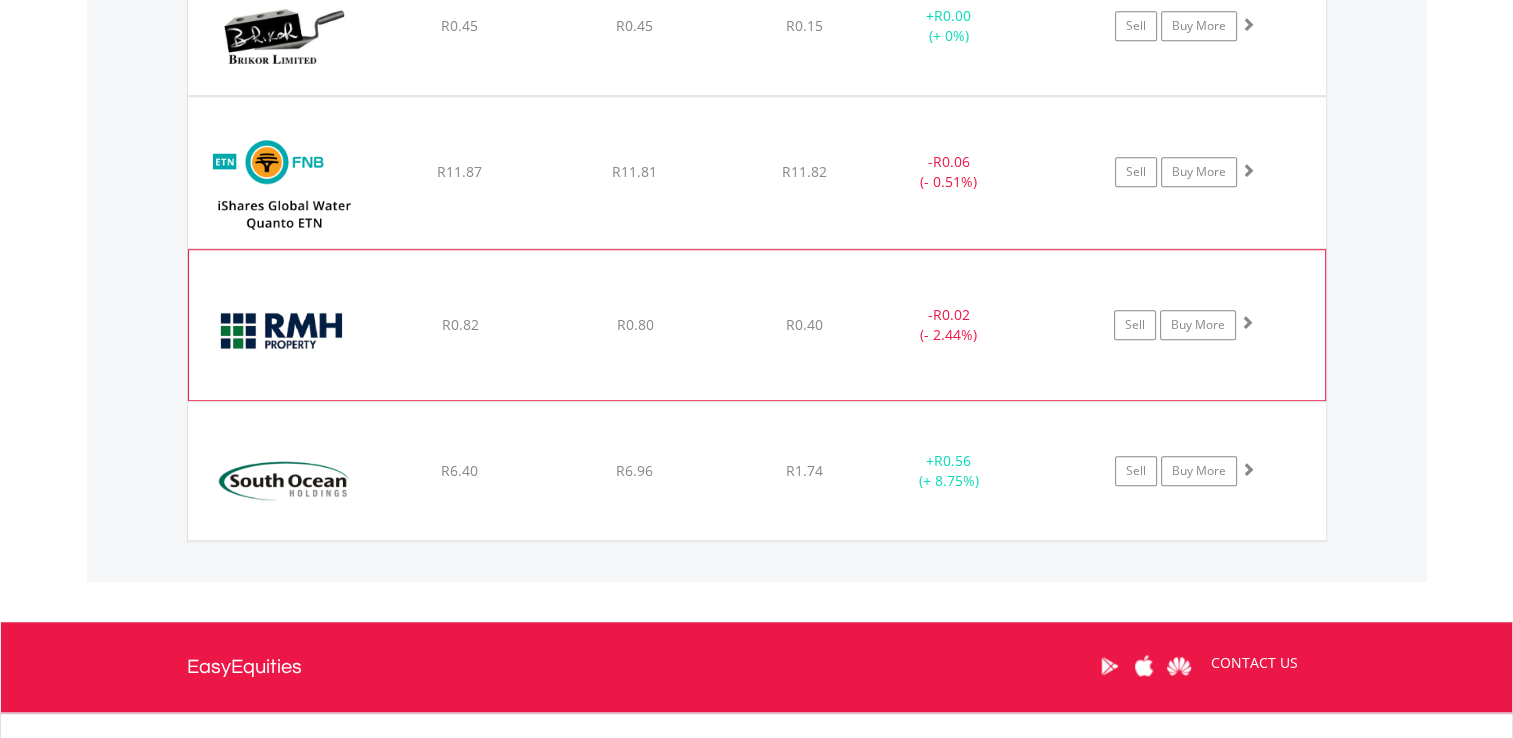 click at bounding box center (1247, 322) 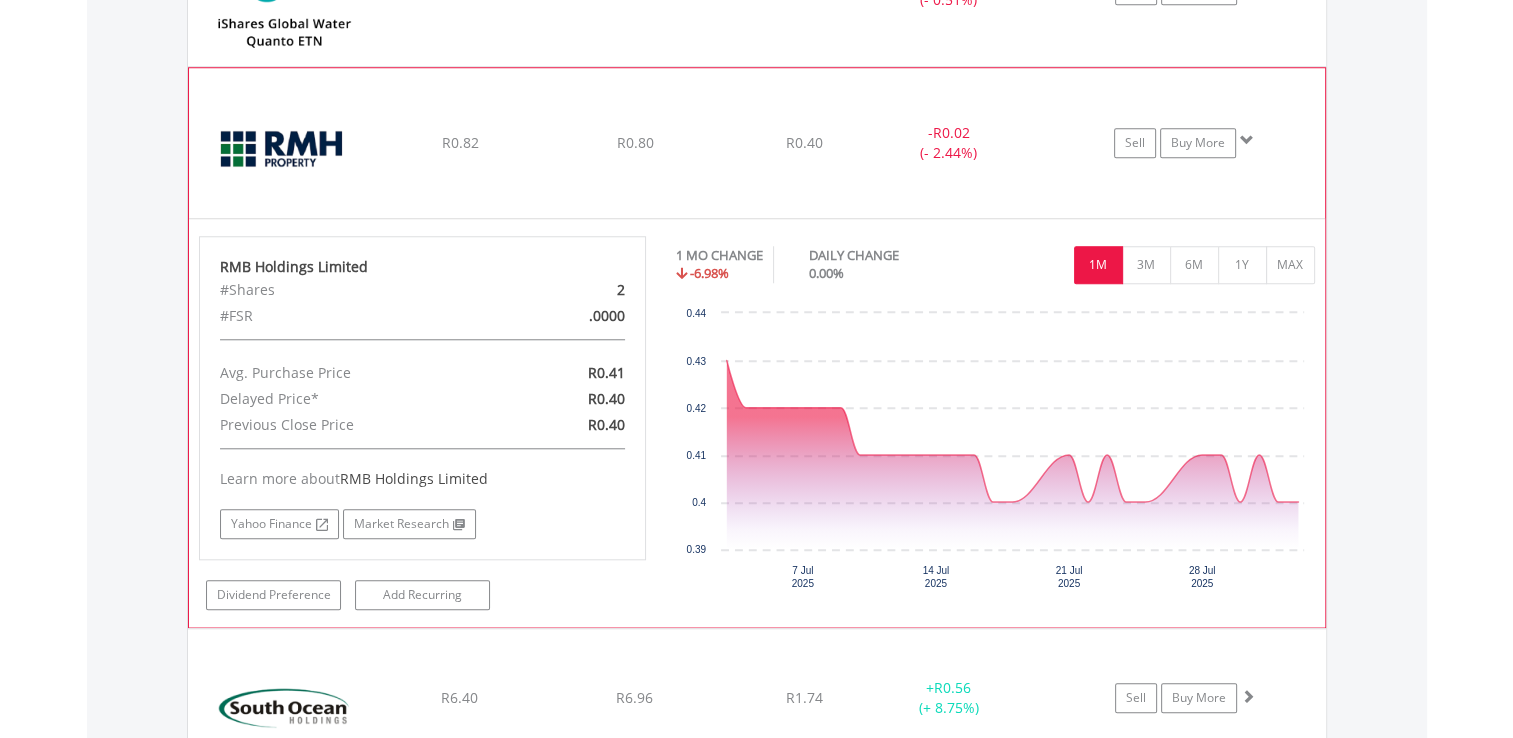 scroll, scrollTop: 1785, scrollLeft: 0, axis: vertical 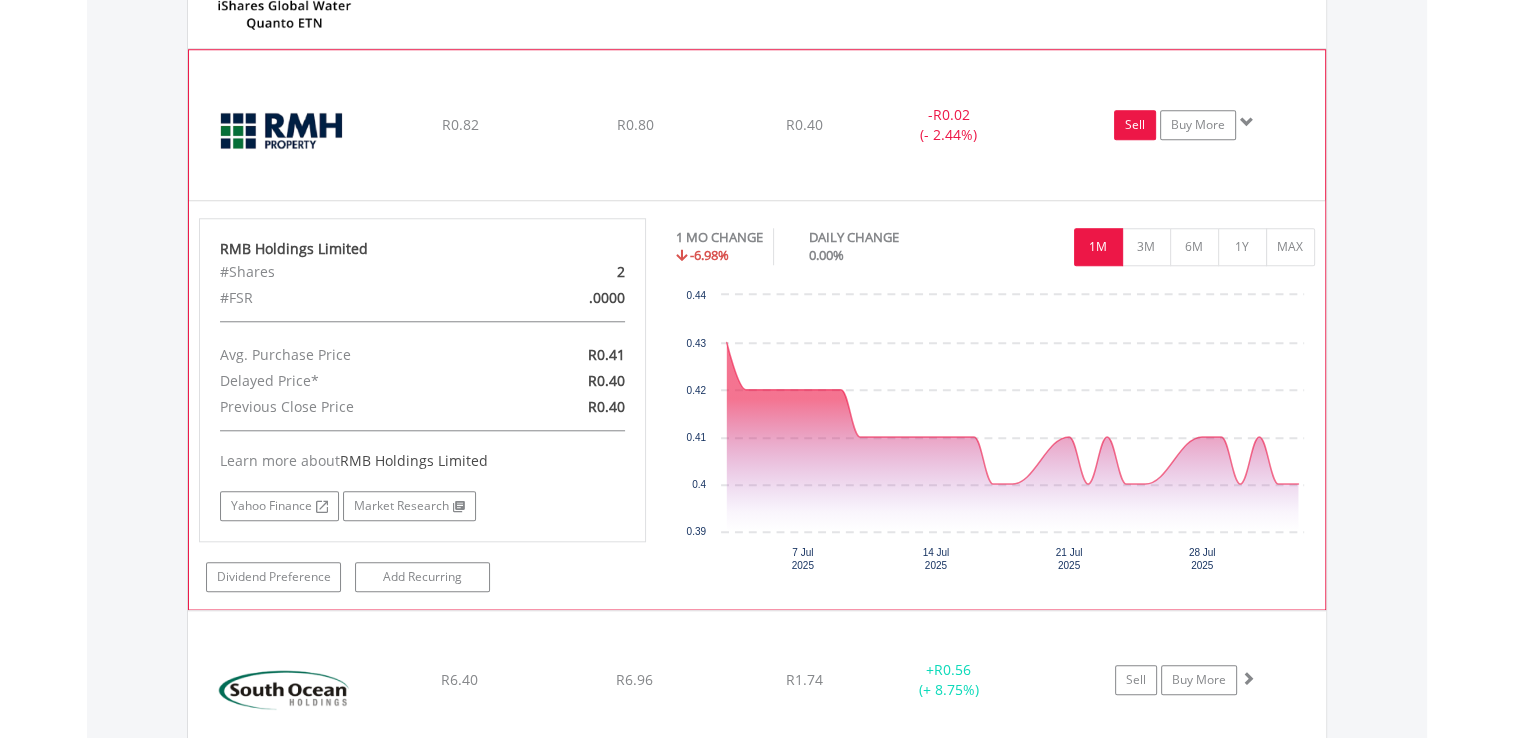 click on "Sell" at bounding box center [1135, 125] 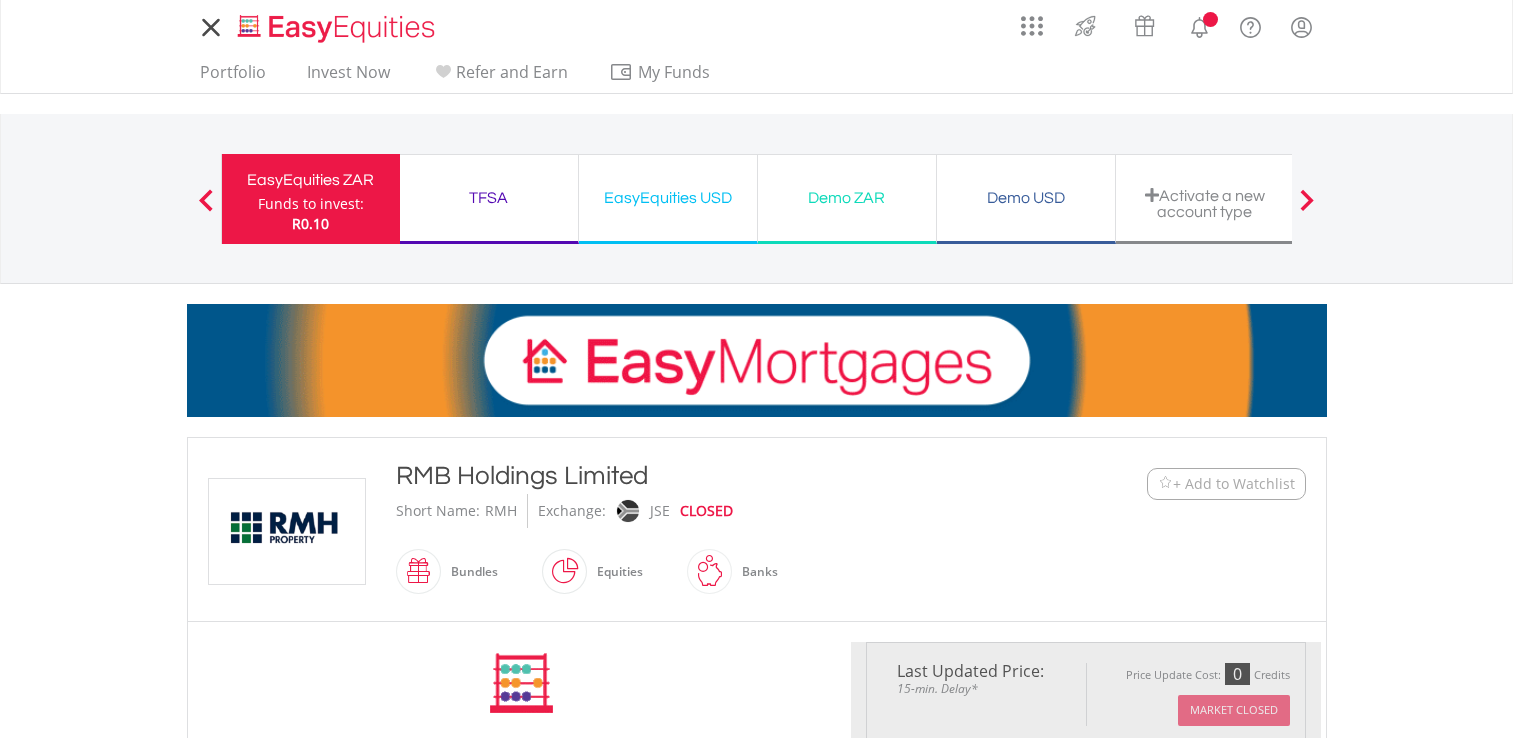 scroll, scrollTop: 0, scrollLeft: 0, axis: both 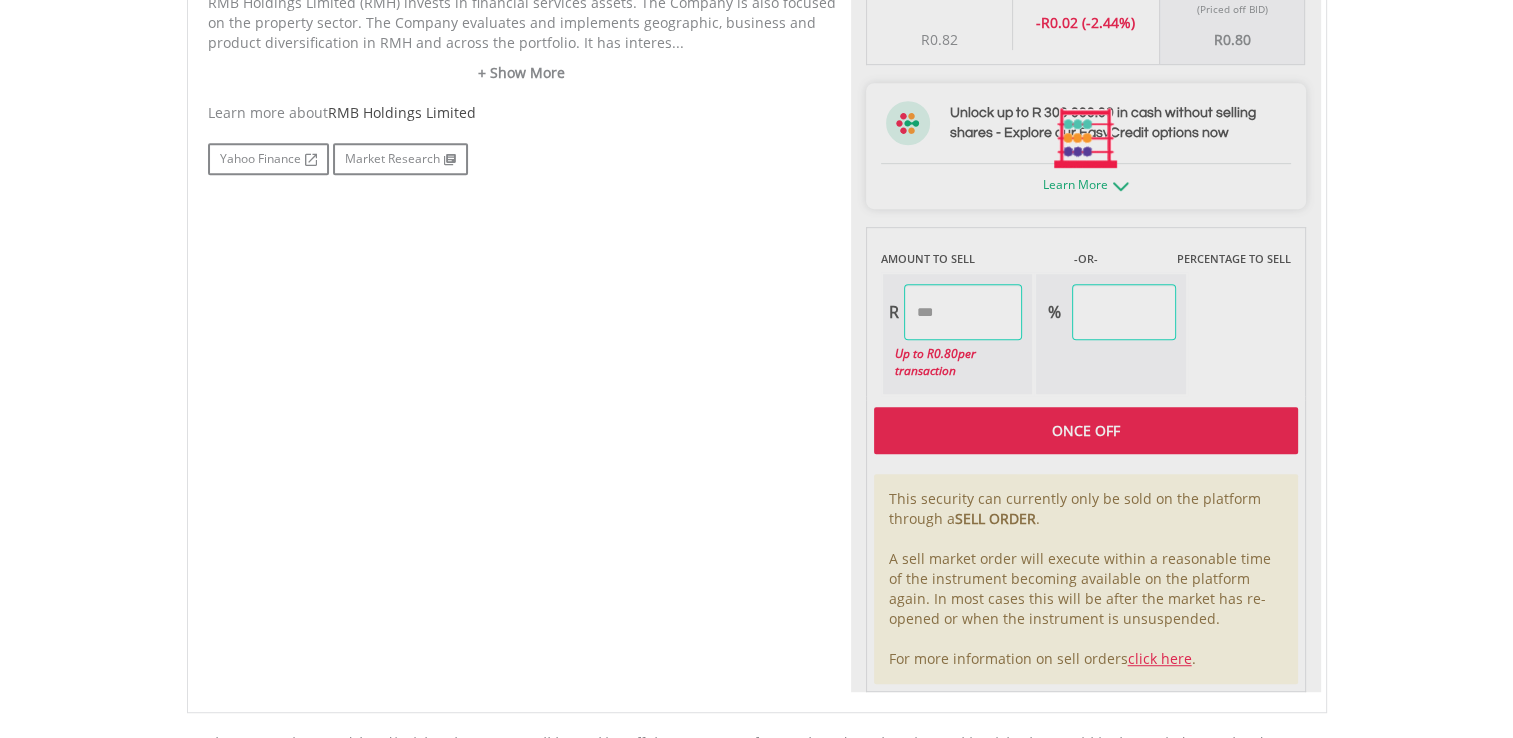 type on "****" 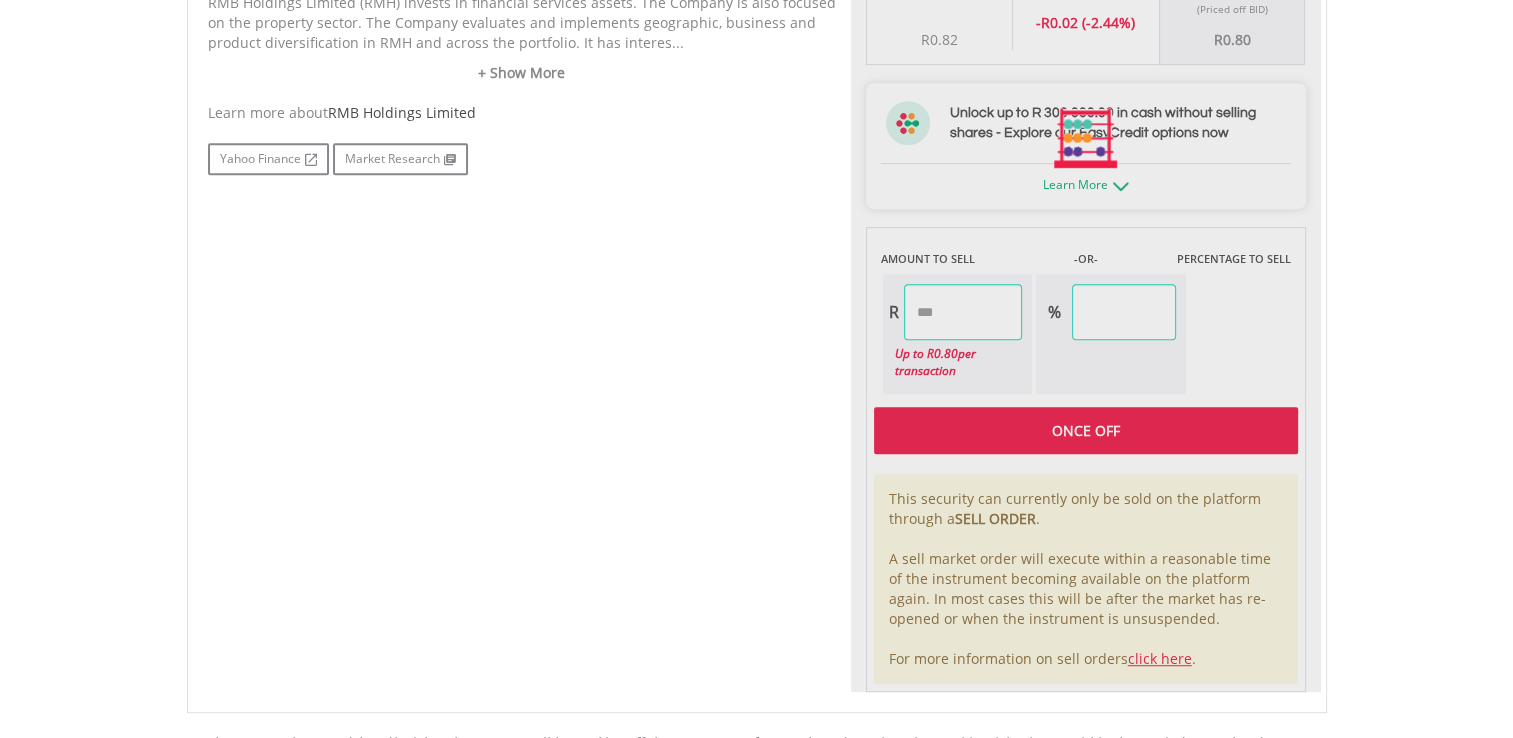 type on "******" 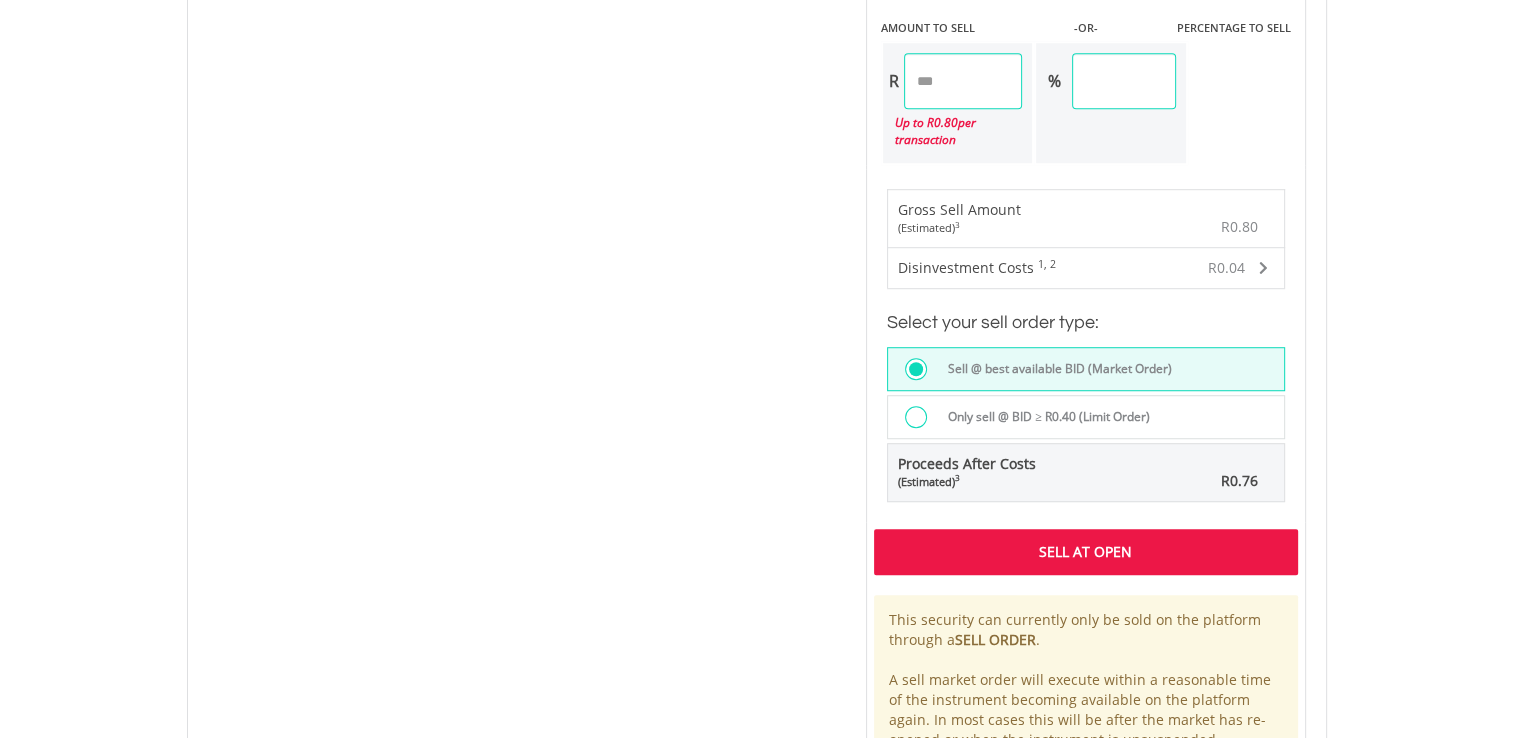 scroll, scrollTop: 1300, scrollLeft: 0, axis: vertical 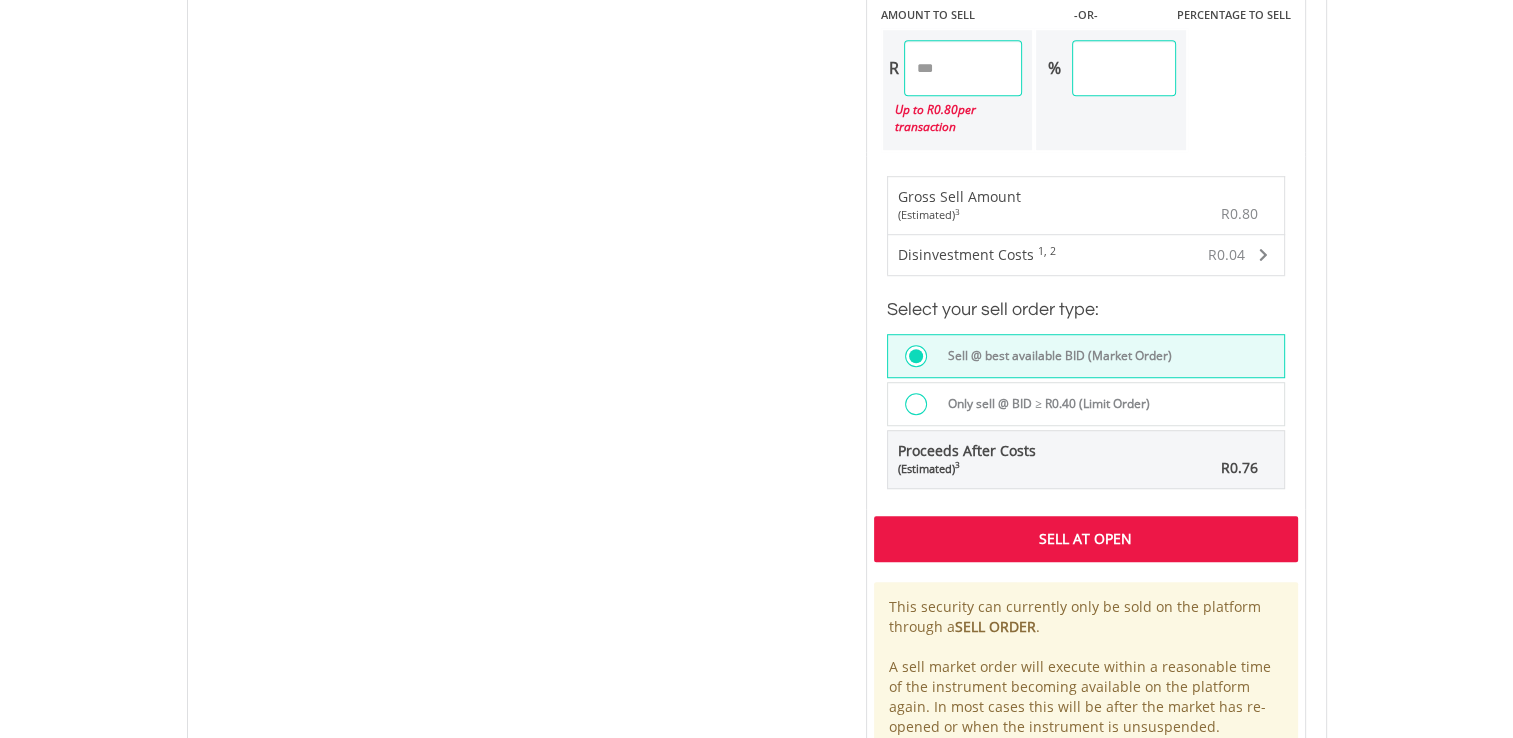 click on "Sell At Open" at bounding box center [1086, 539] 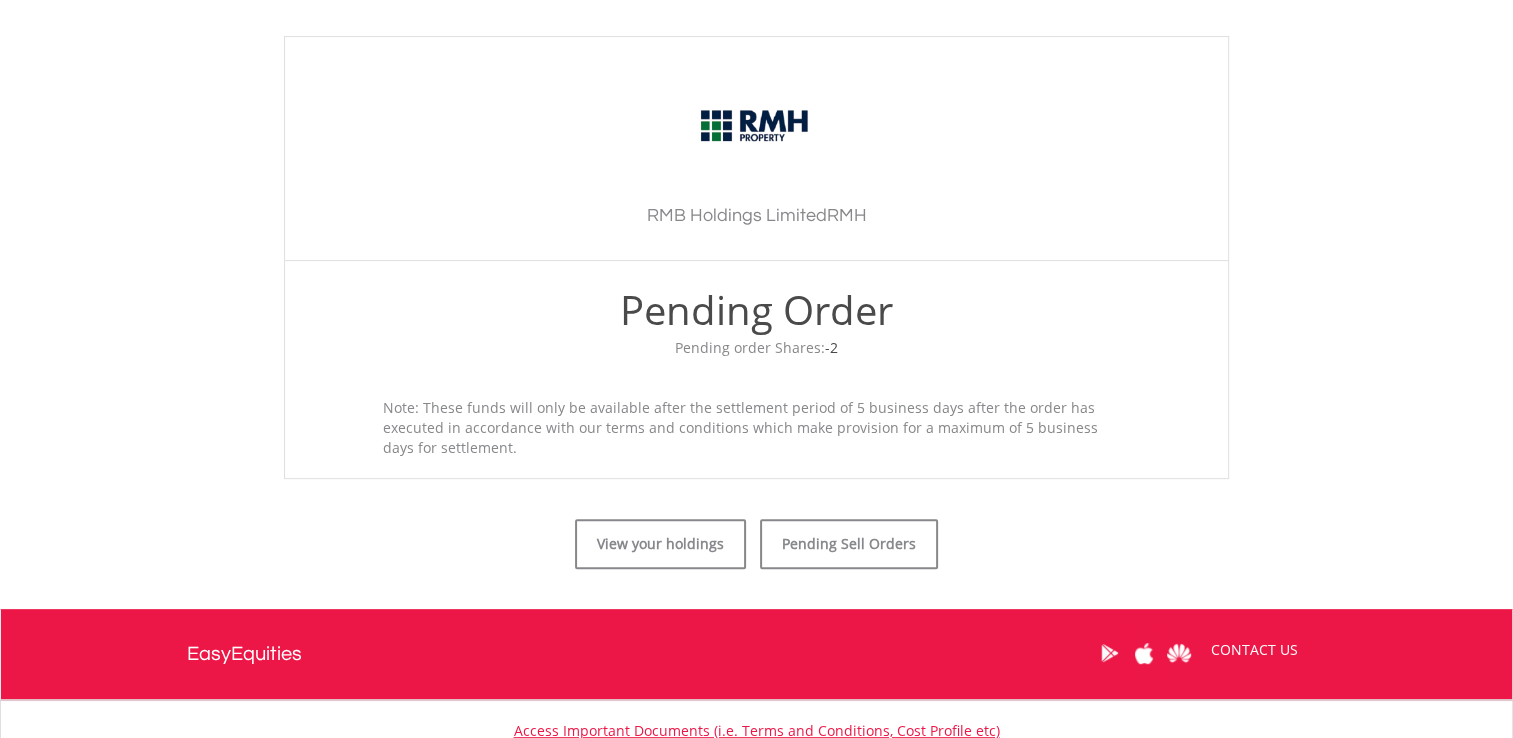 scroll, scrollTop: 600, scrollLeft: 0, axis: vertical 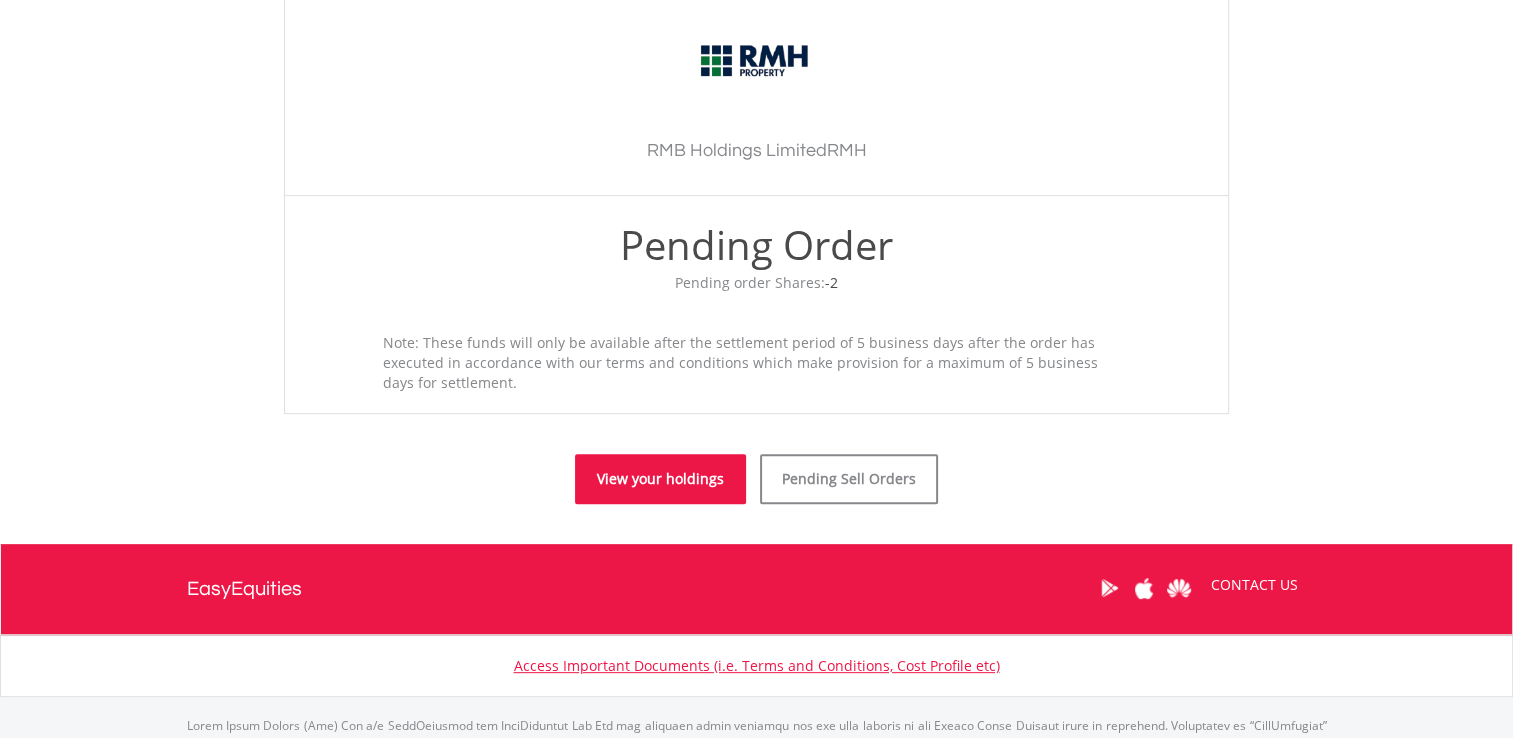 click on "View your holdings" at bounding box center [660, 479] 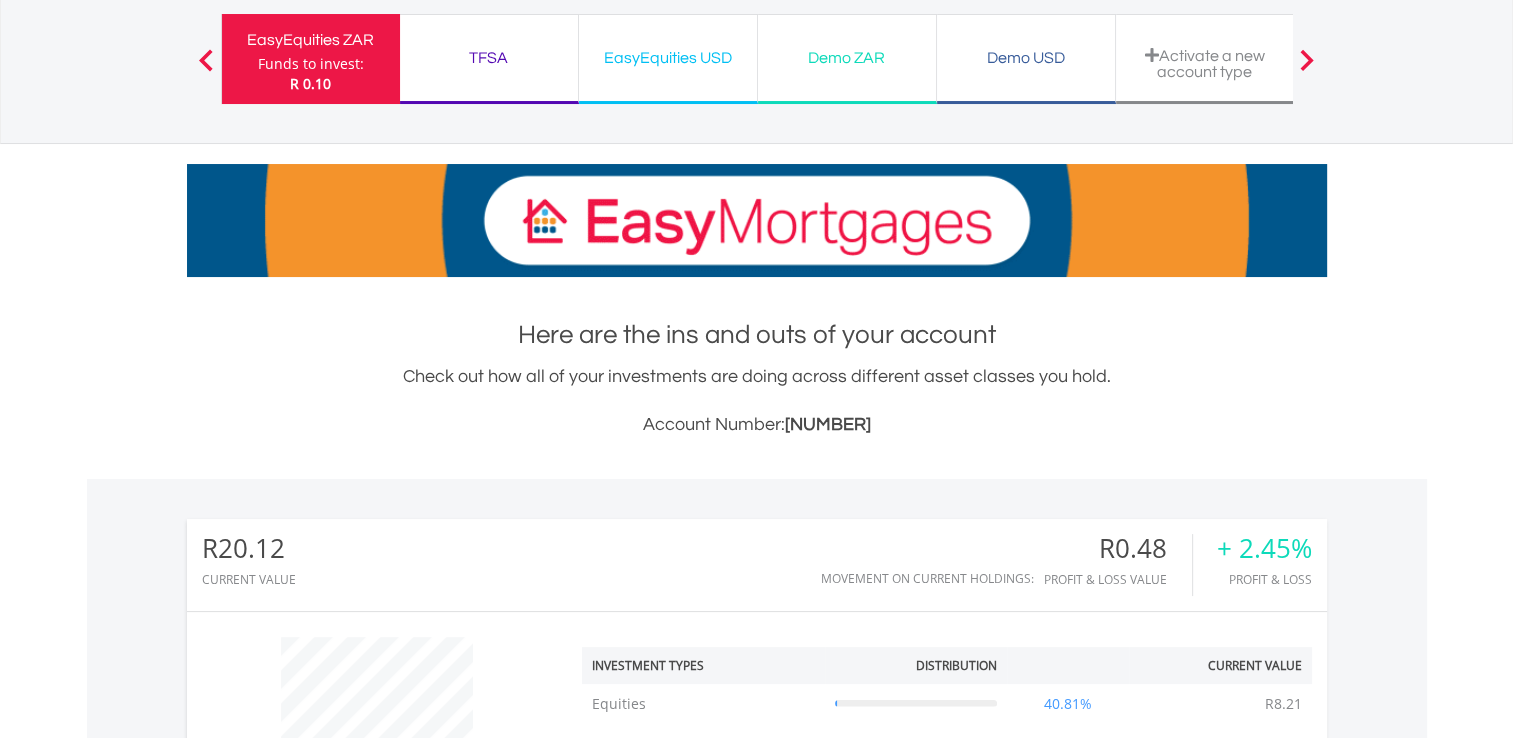 scroll, scrollTop: 600, scrollLeft: 0, axis: vertical 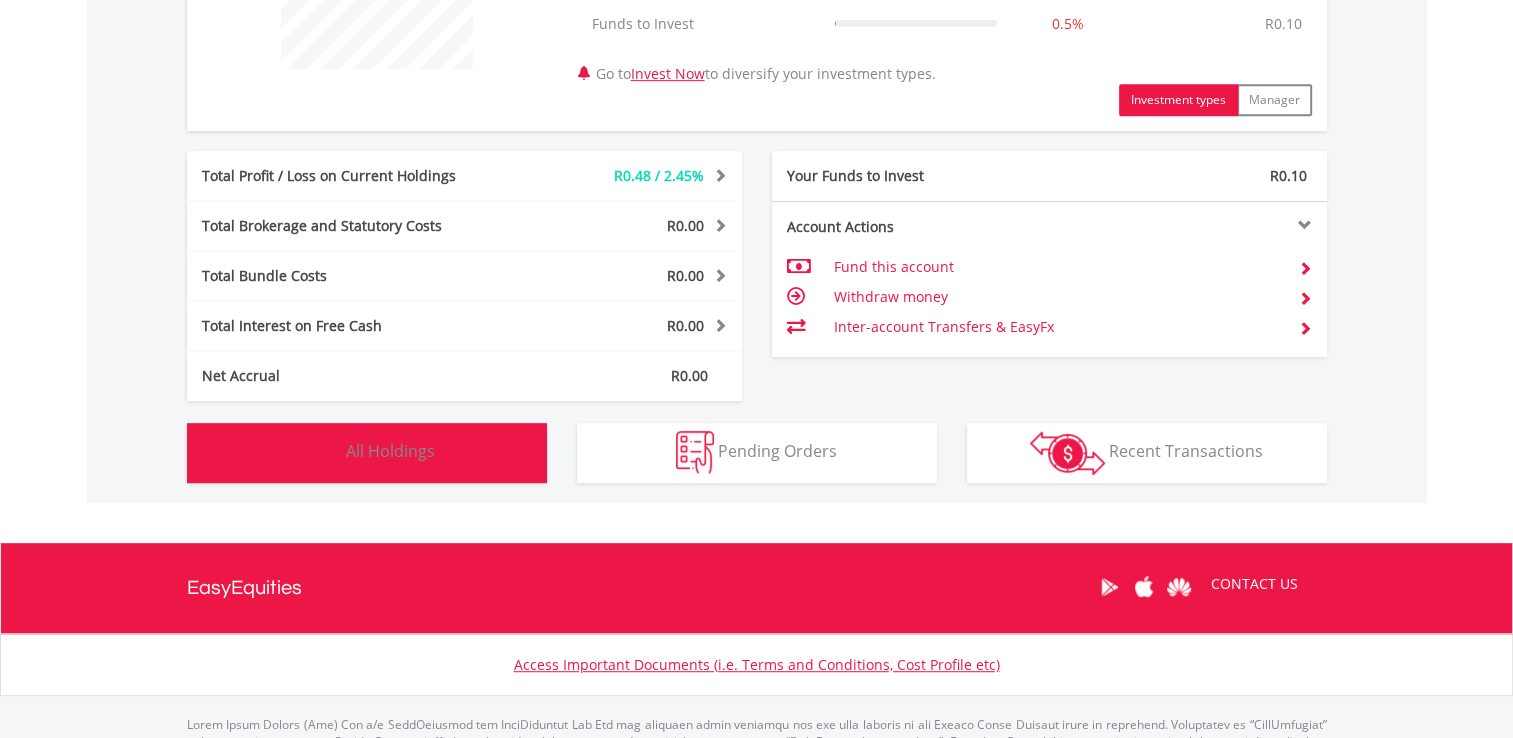 click on "All Holdings" at bounding box center (390, 451) 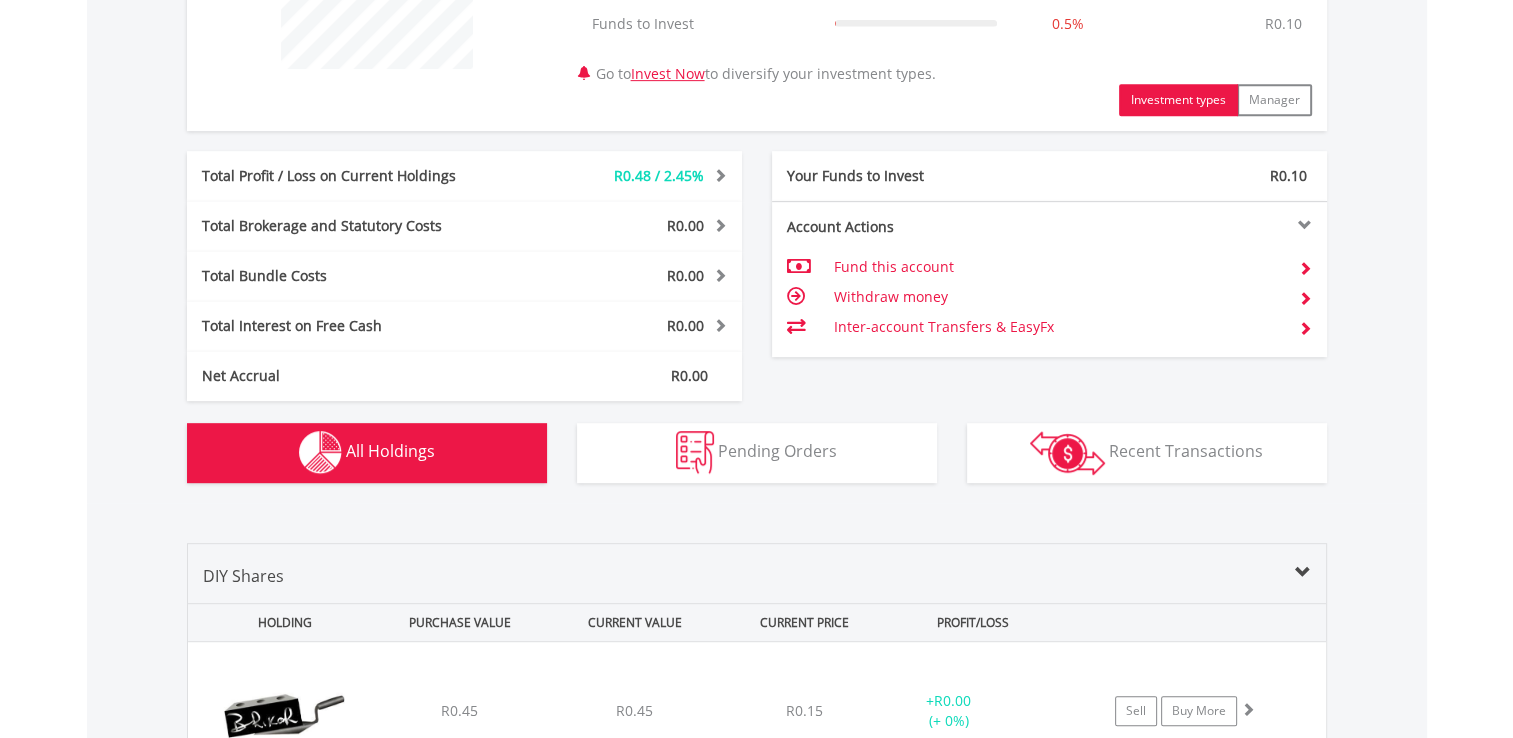 scroll, scrollTop: 1441, scrollLeft: 0, axis: vertical 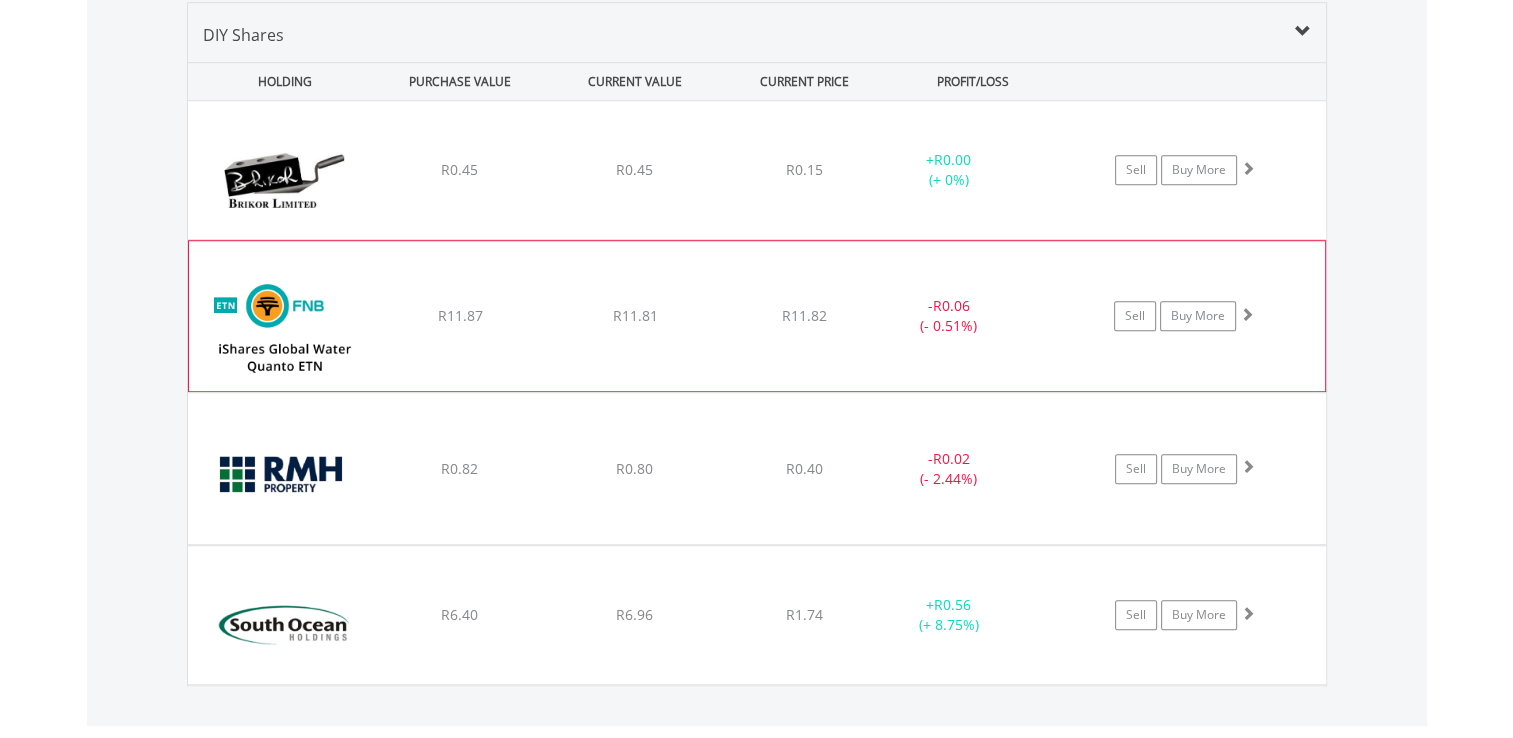 click at bounding box center [1247, 314] 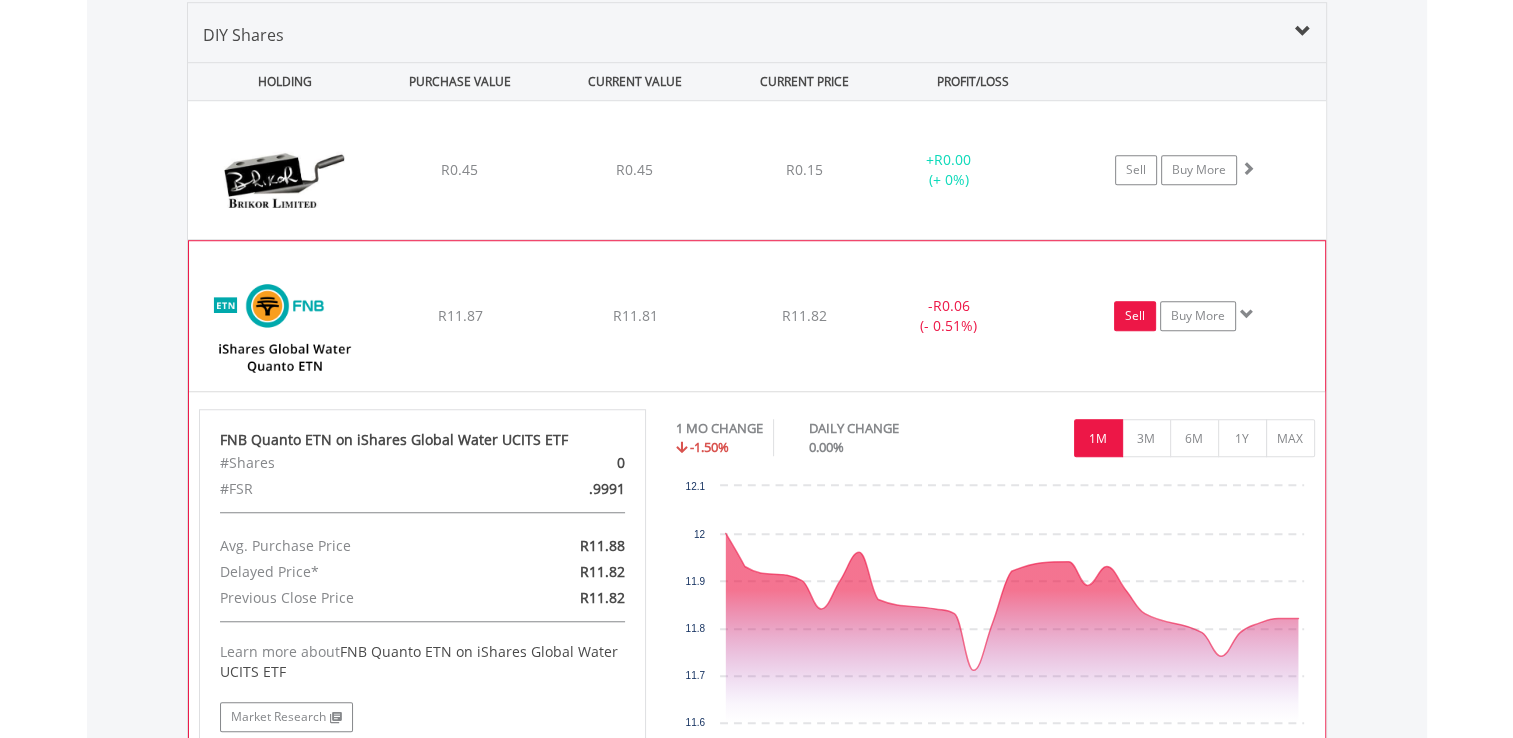 click on "Sell" at bounding box center [1135, 316] 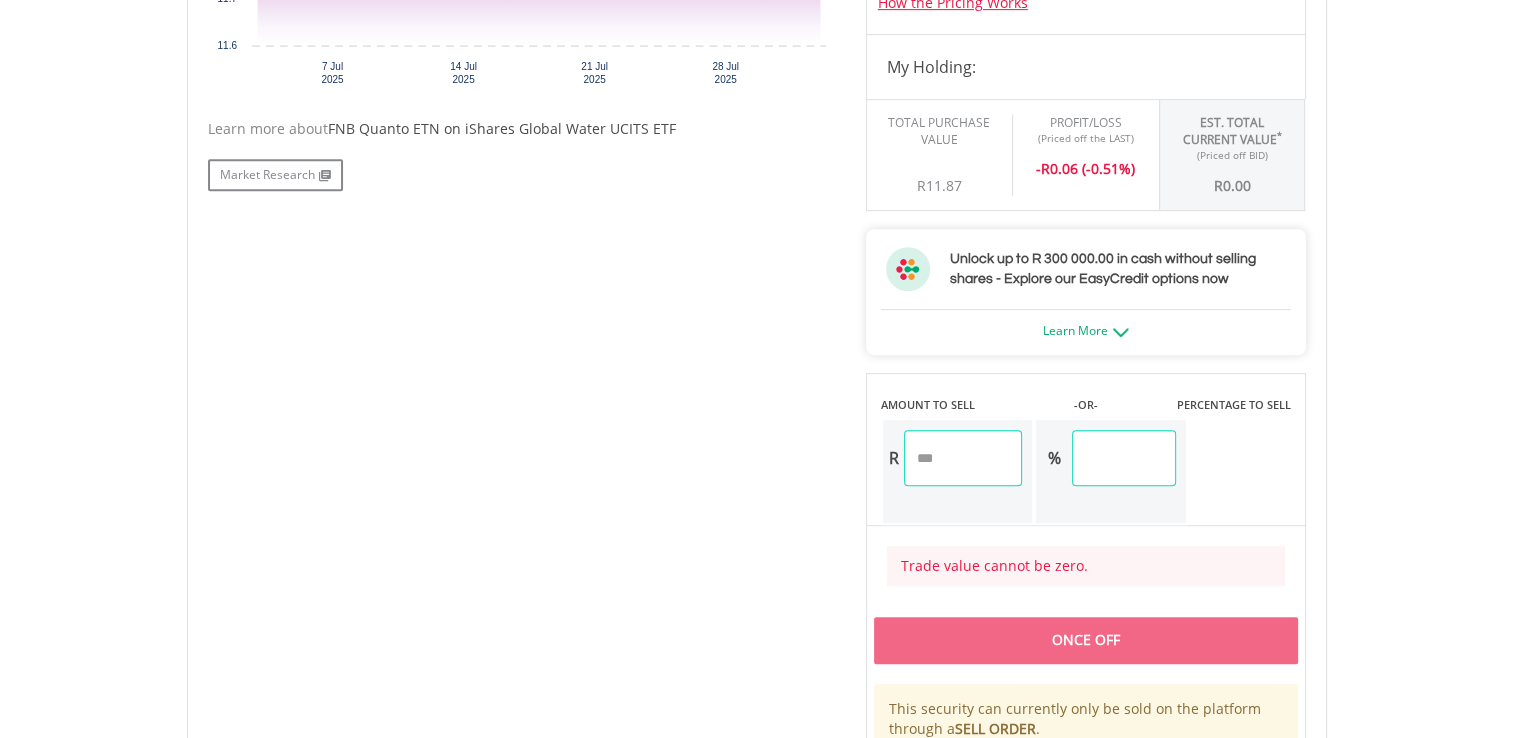 scroll, scrollTop: 916, scrollLeft: 0, axis: vertical 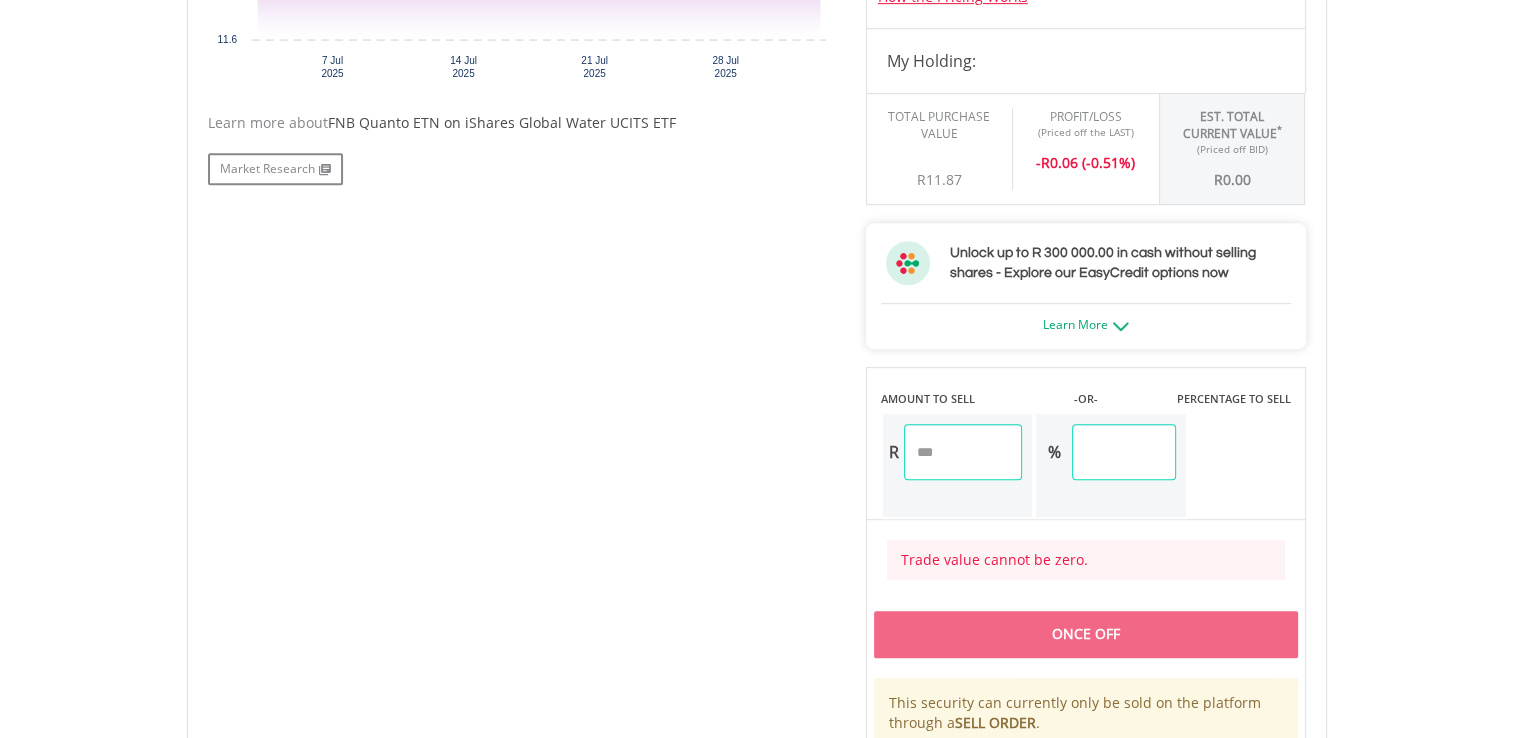 click on "***" at bounding box center [1123, 452] 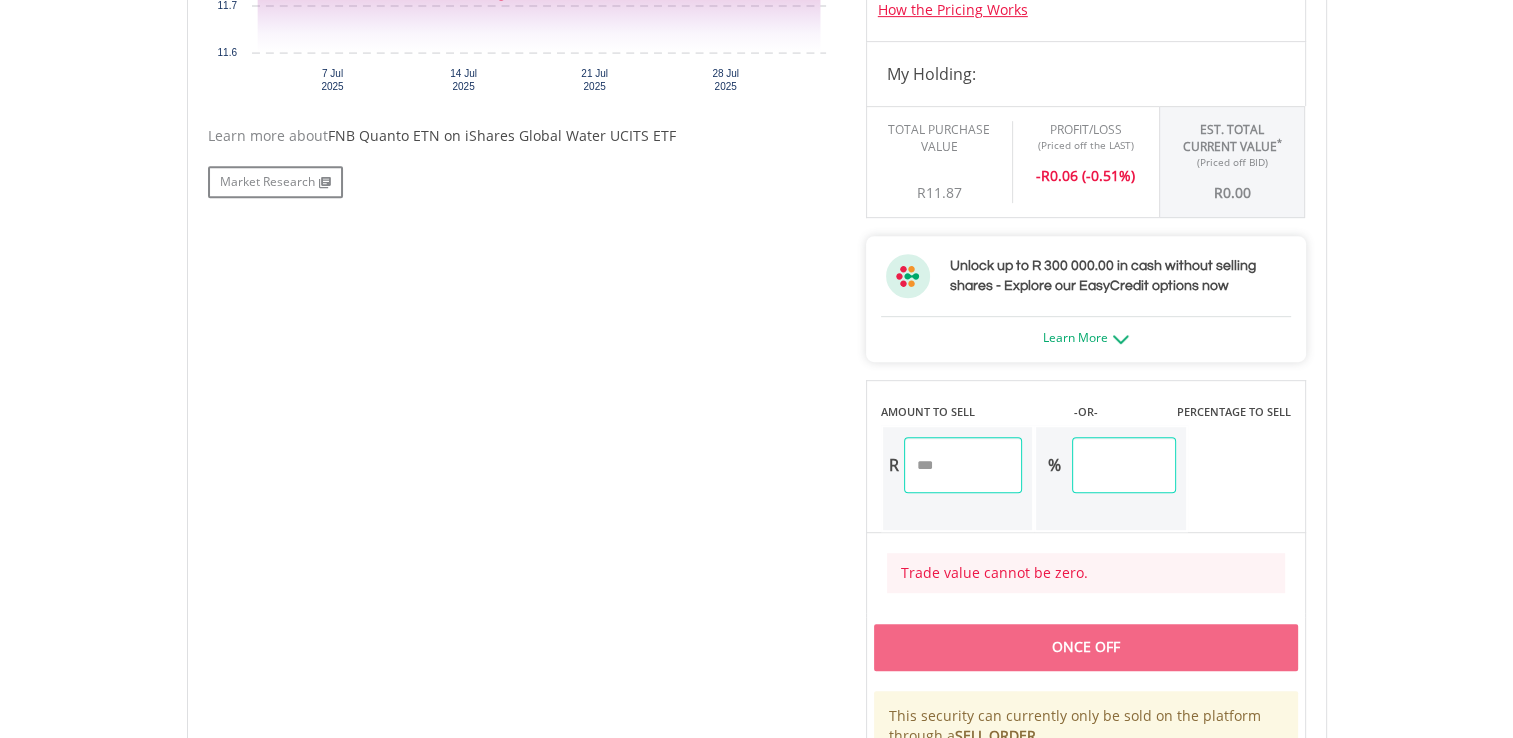 scroll, scrollTop: 916, scrollLeft: 0, axis: vertical 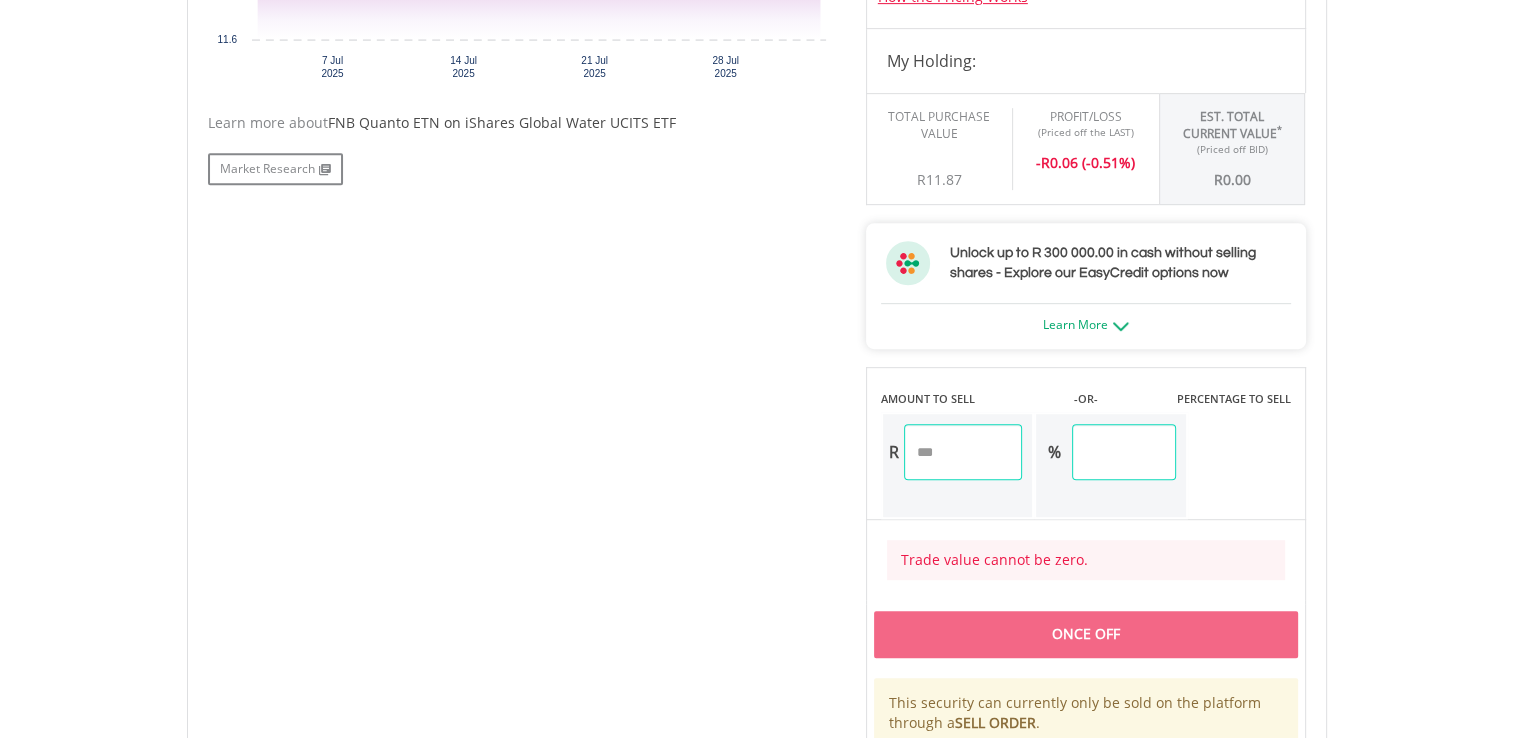 click at bounding box center (963, 452) 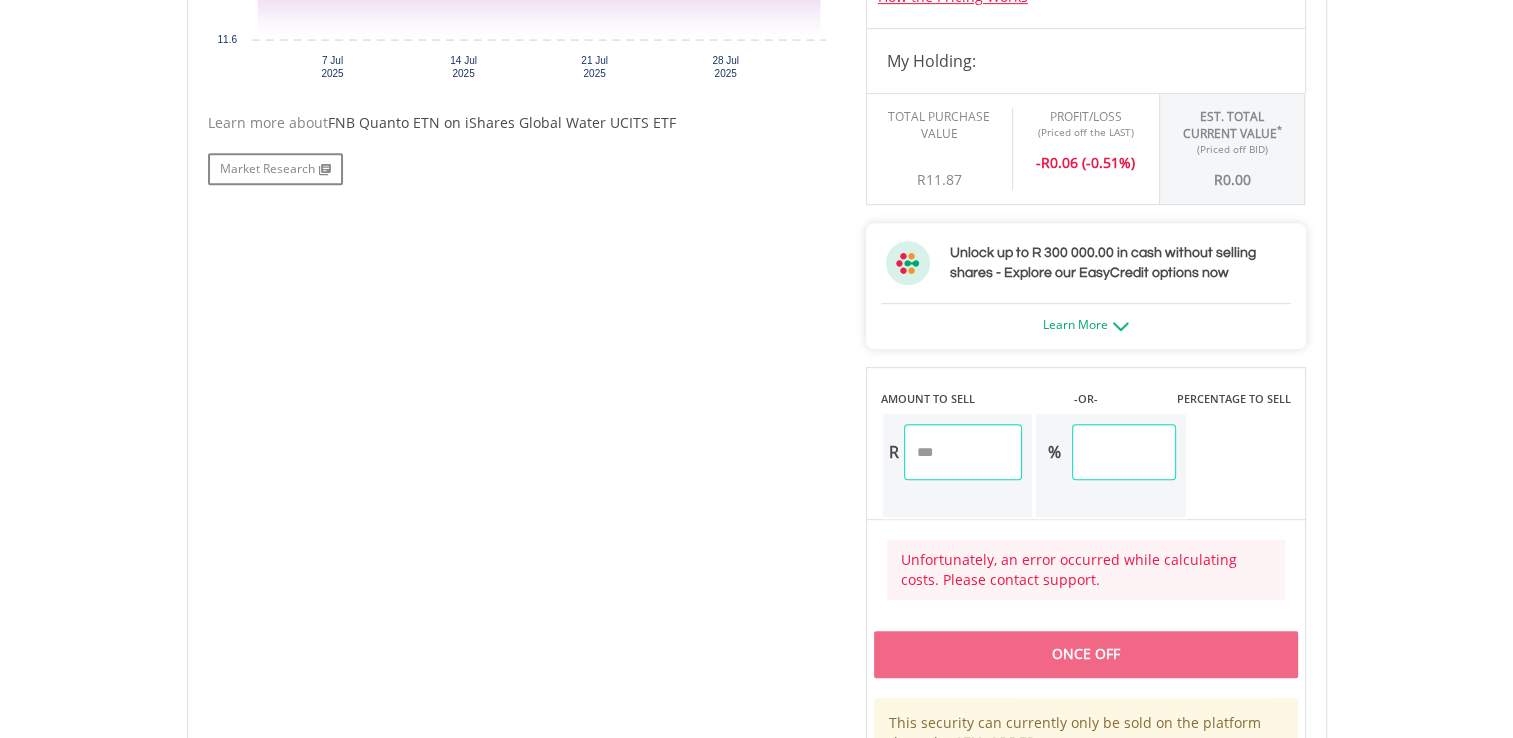 click on "*****" at bounding box center [963, 452] 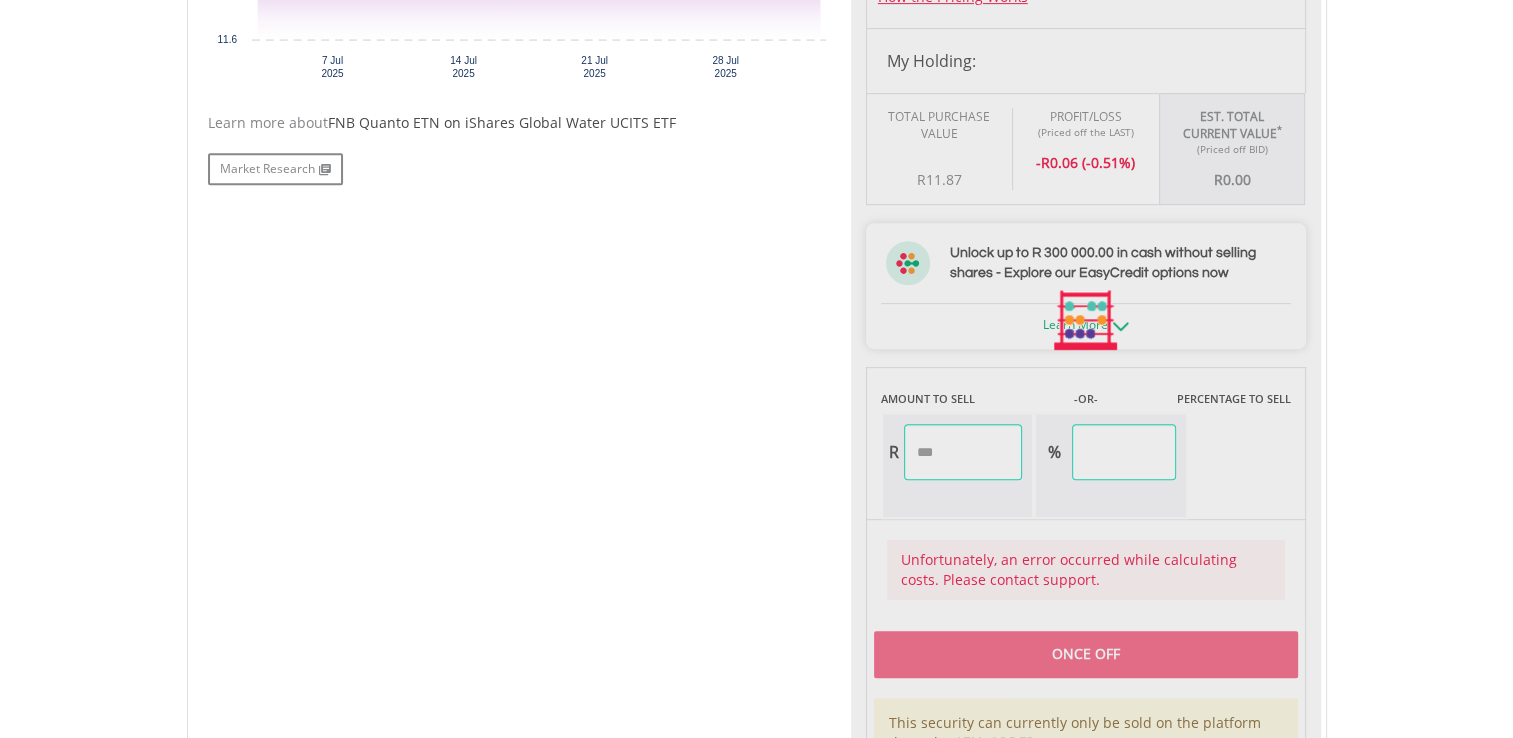 click on "Last Updated Price:
15-min. Delay*
Price Update Cost:
0
Credits
Market Closed
SELLING AT (BID)
BUYING AT                     (ASK)
LAST PRICE
R0.00
R11.92
R11.82
0
EasyCredits remaining
-" at bounding box center [1086, 321] 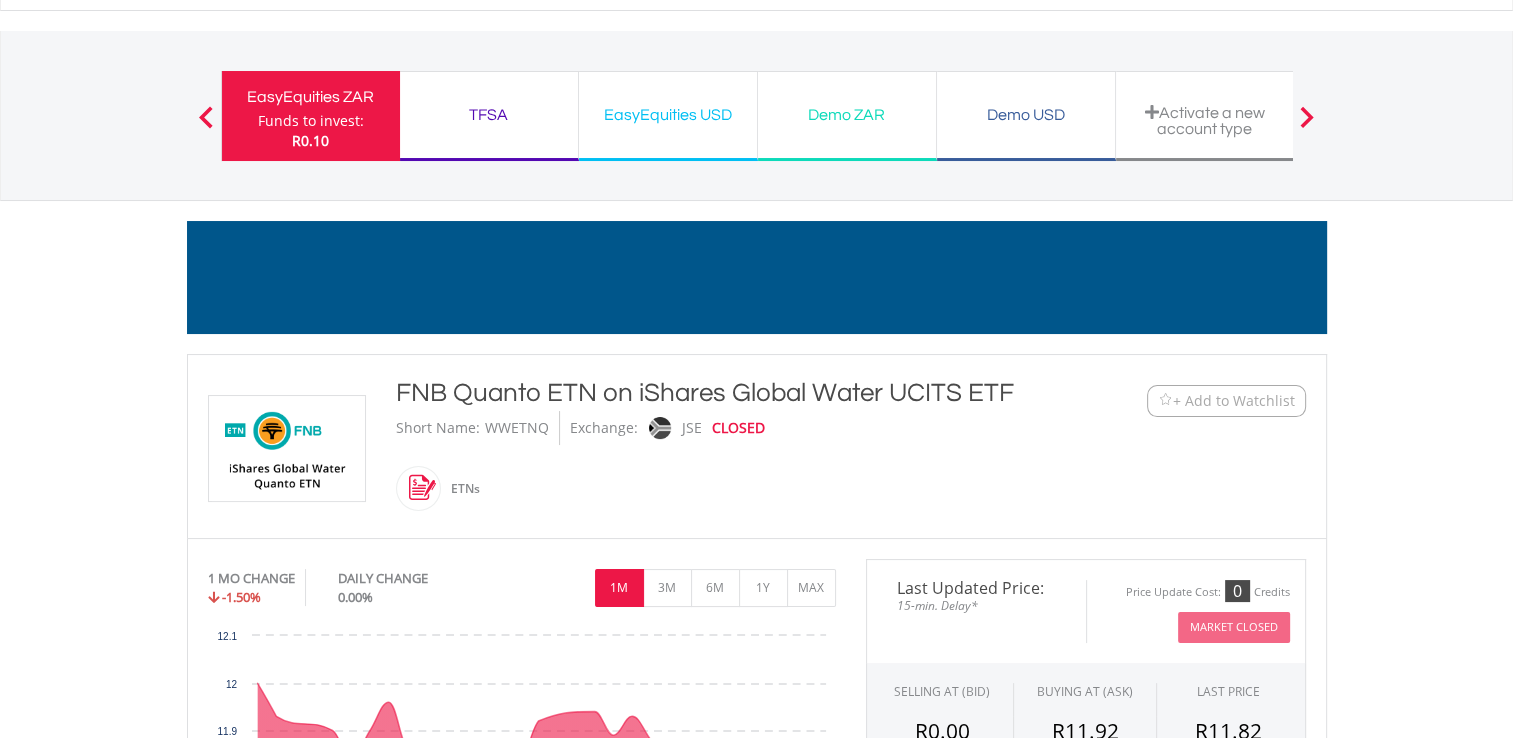 scroll, scrollTop: 0, scrollLeft: 0, axis: both 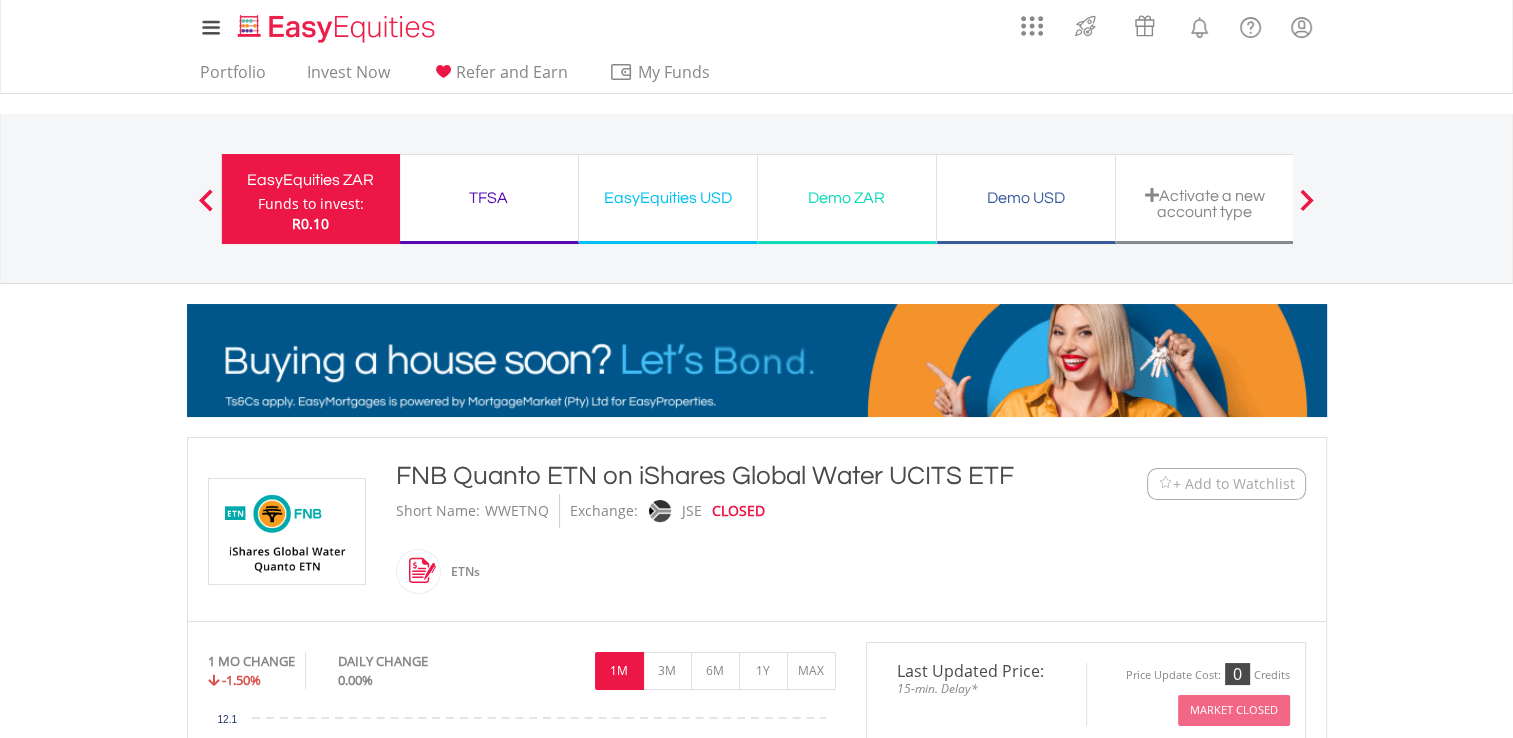 click at bounding box center (206, 200) 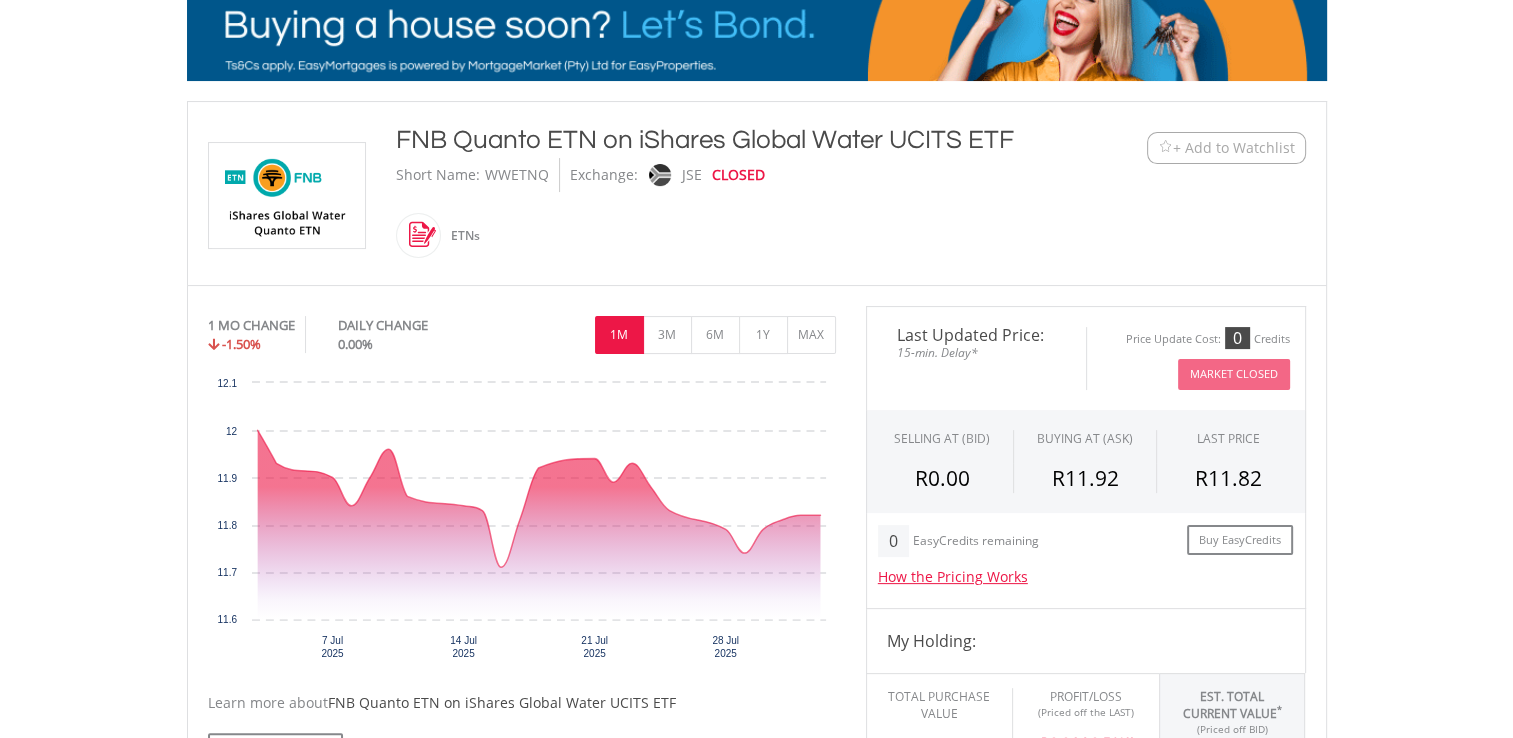 scroll, scrollTop: 0, scrollLeft: 0, axis: both 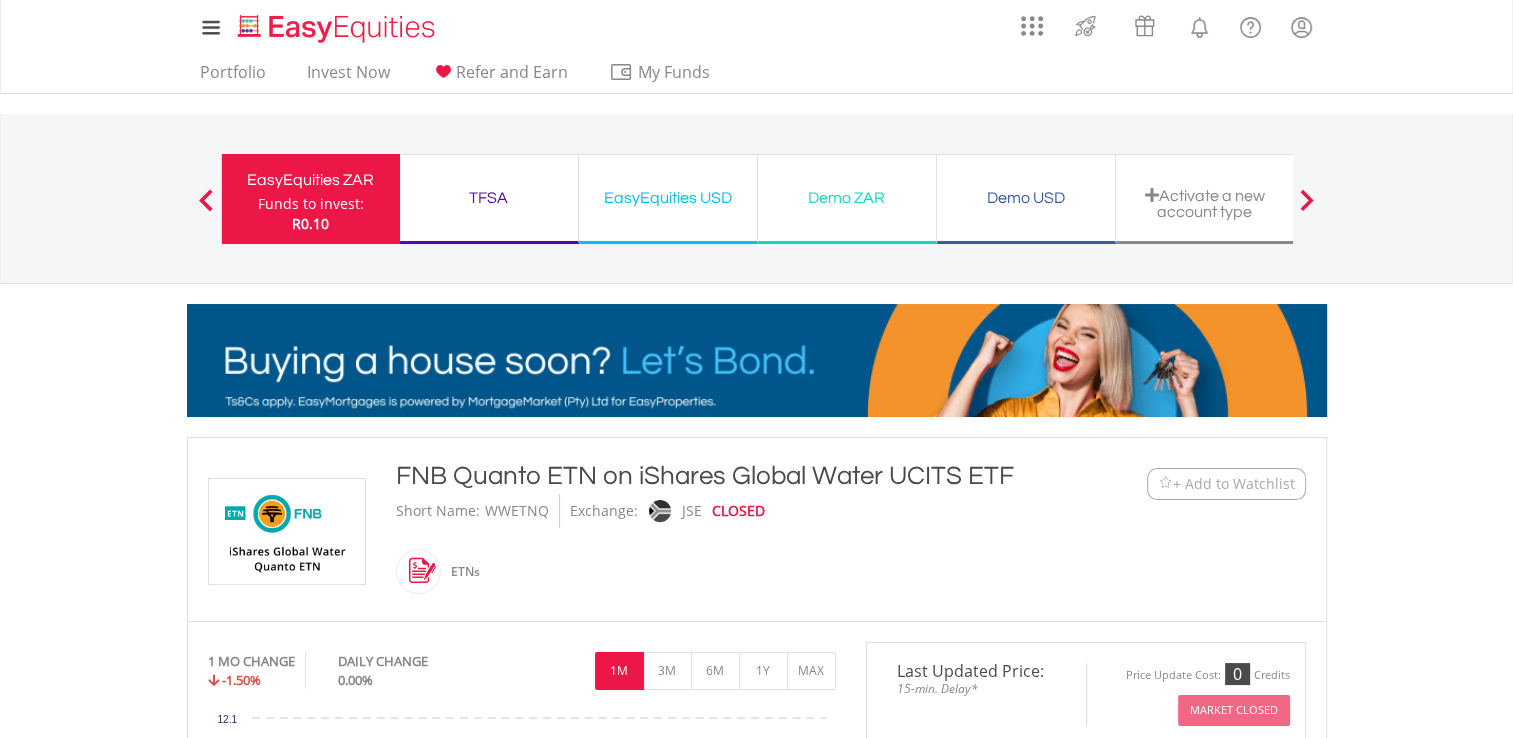 drag, startPoint x: 364, startPoint y: 207, endPoint x: 456, endPoint y: 274, distance: 113.81125 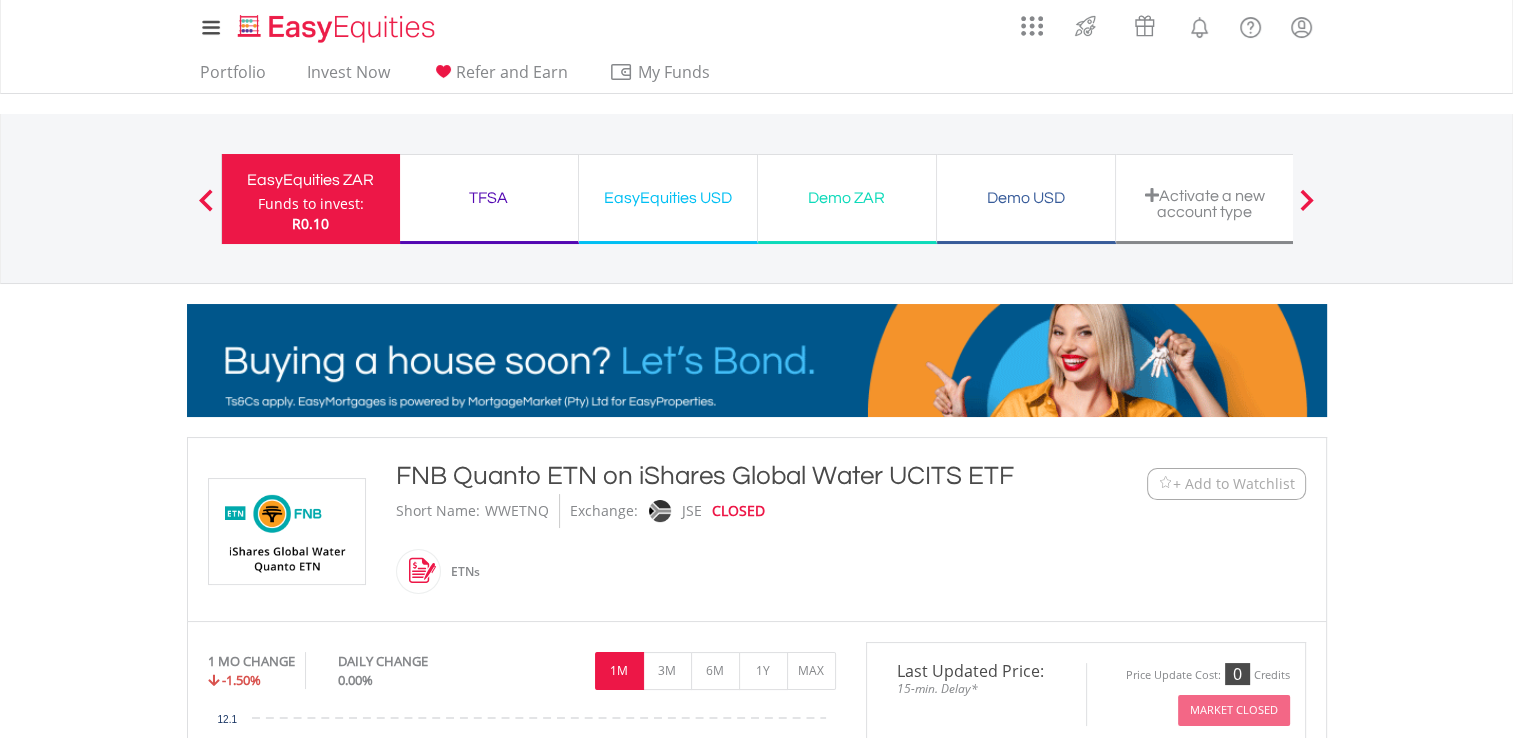 click on "EasyEquities ZAR
Funds to invest:
R0.10" at bounding box center [310, 199] 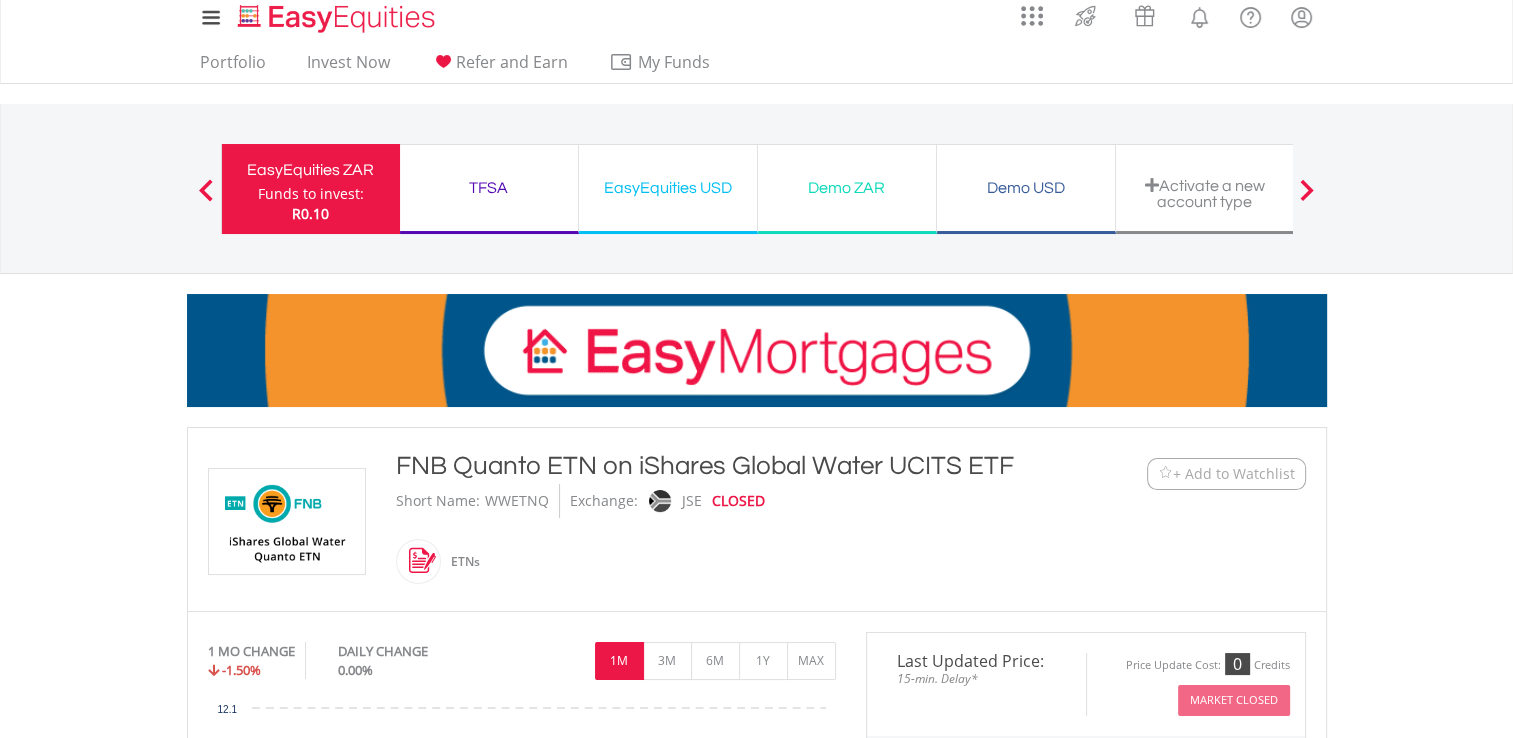 scroll, scrollTop: 0, scrollLeft: 0, axis: both 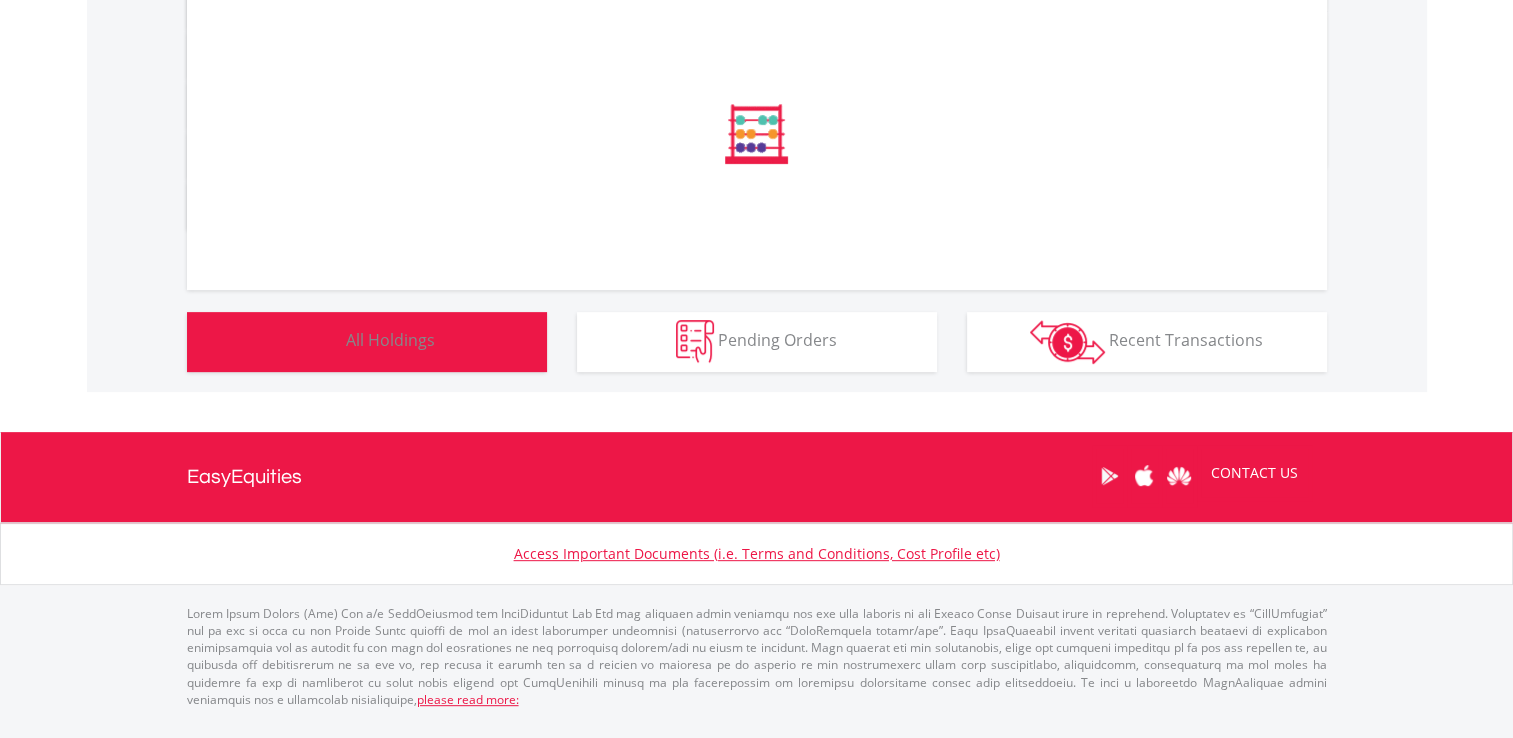 click on "Holdings
All Holdings" at bounding box center [367, 342] 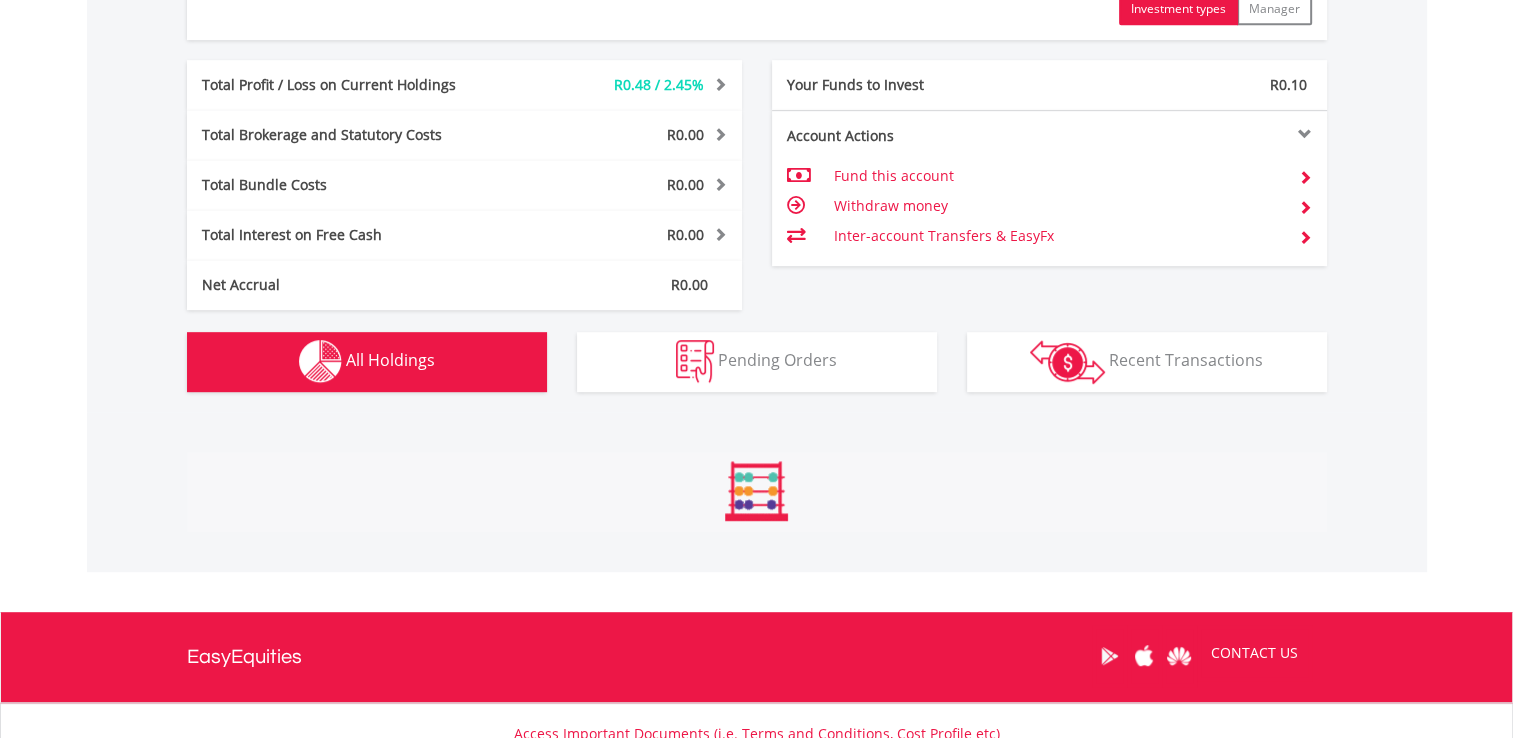 scroll, scrollTop: 999808, scrollLeft: 999620, axis: both 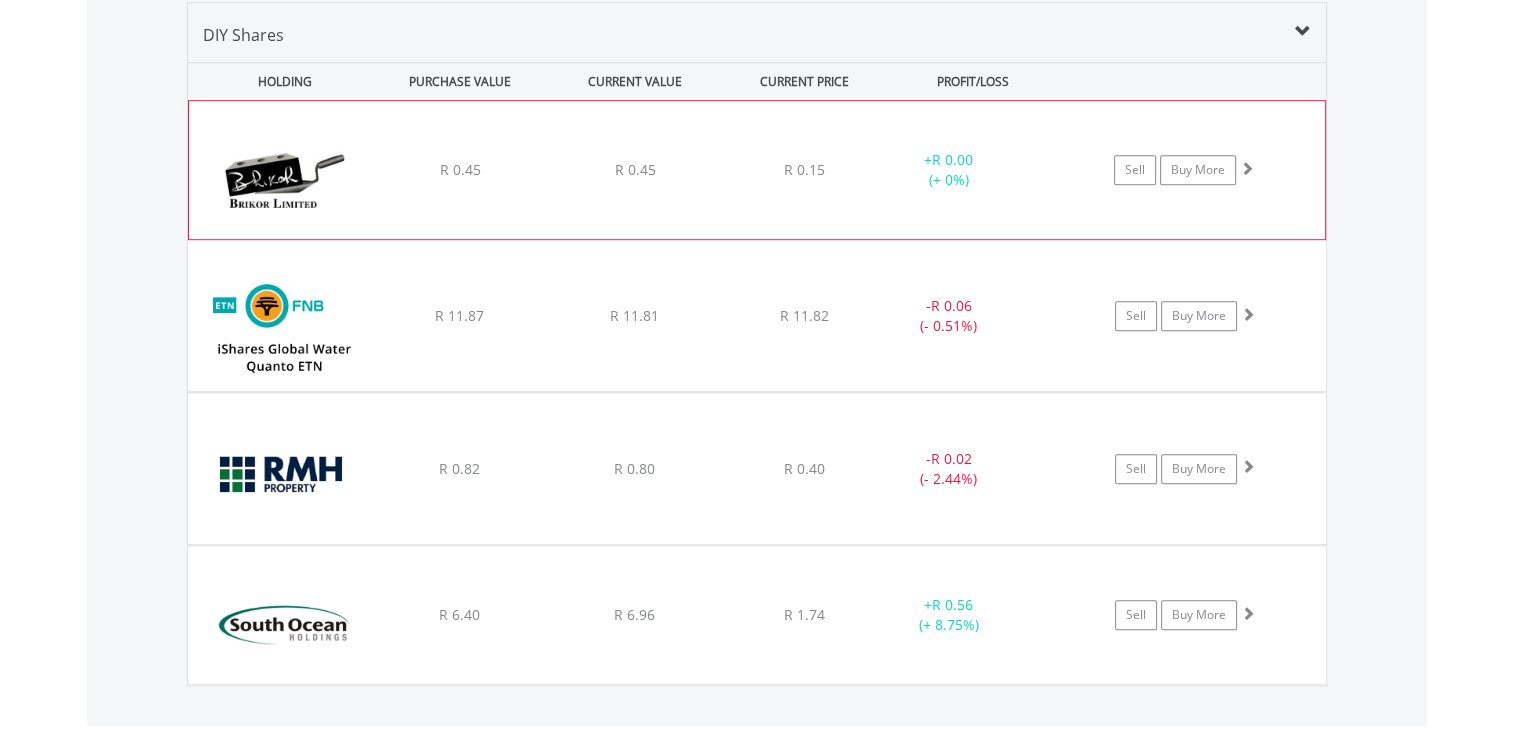 click on "Sell
Buy More" at bounding box center [1193, 170] 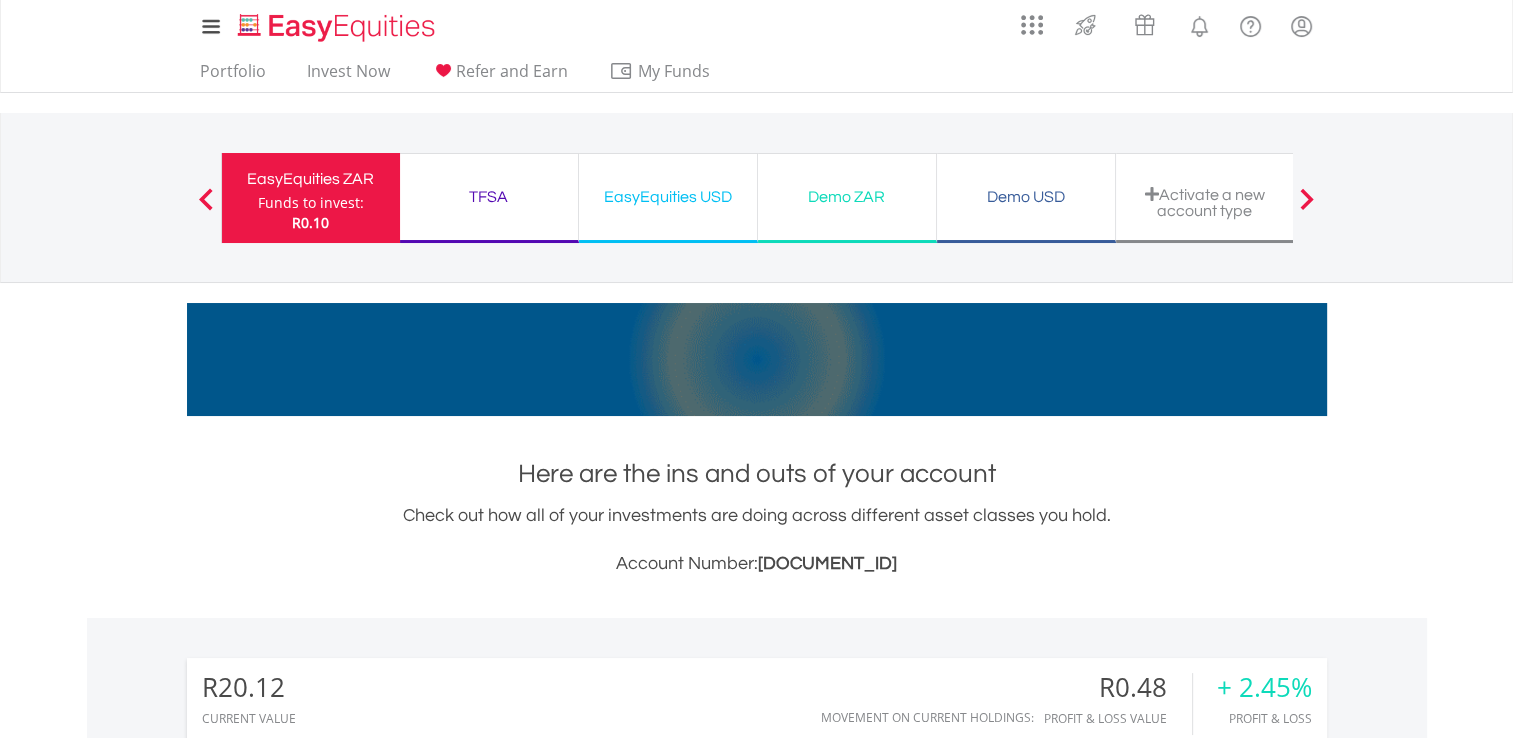 scroll, scrollTop: 0, scrollLeft: 0, axis: both 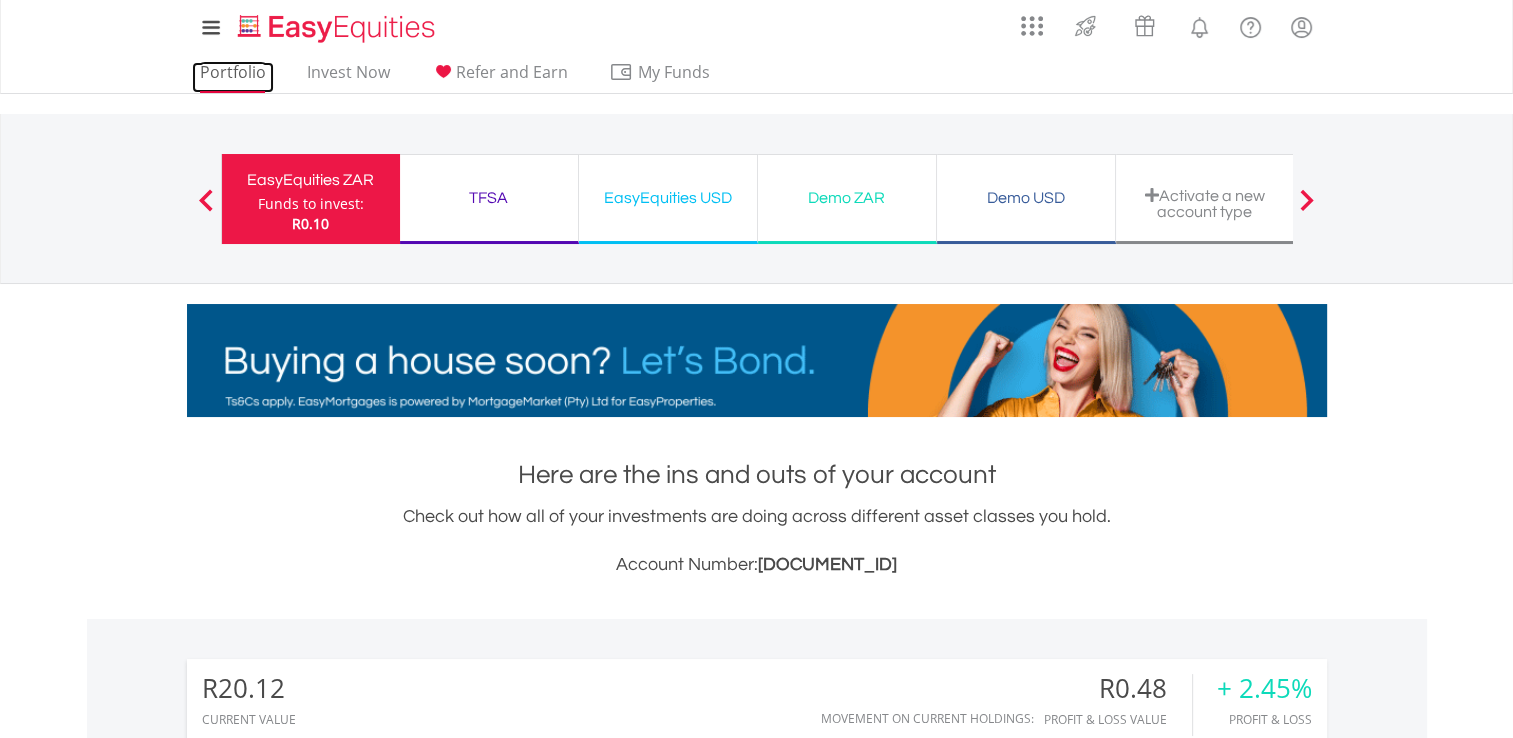 click on "Portfolio" at bounding box center (233, 77) 